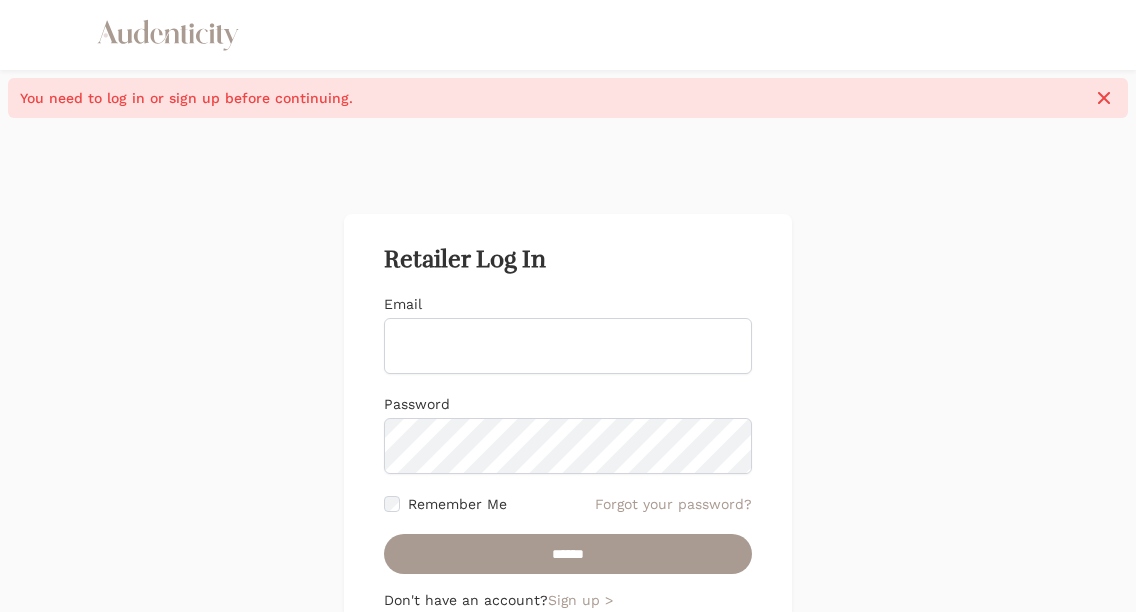 scroll, scrollTop: 0, scrollLeft: 0, axis: both 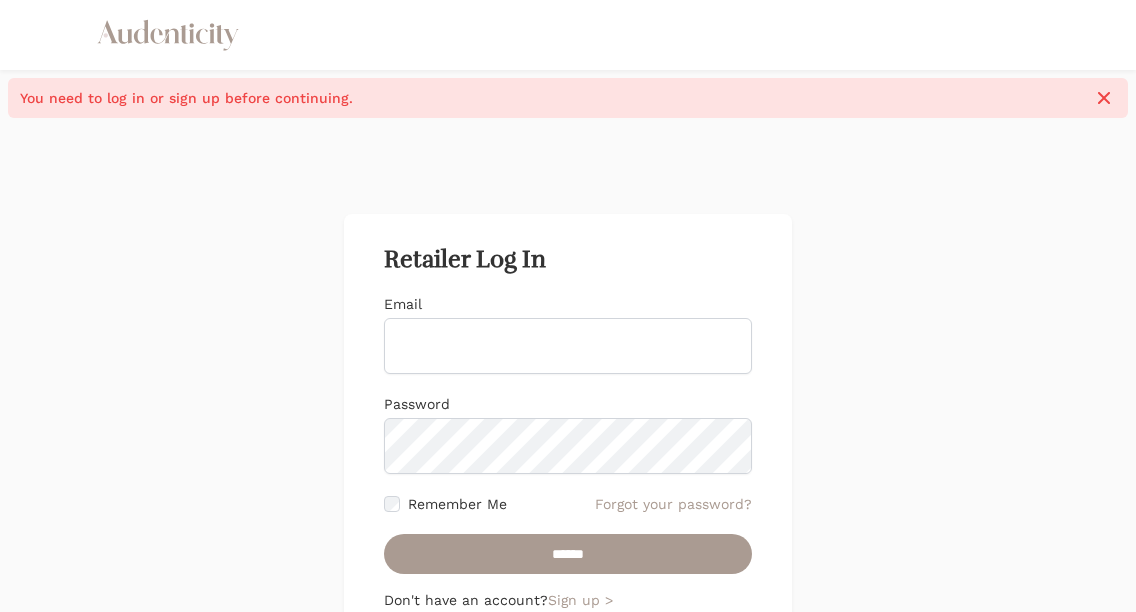 click on "Email" at bounding box center [568, 346] 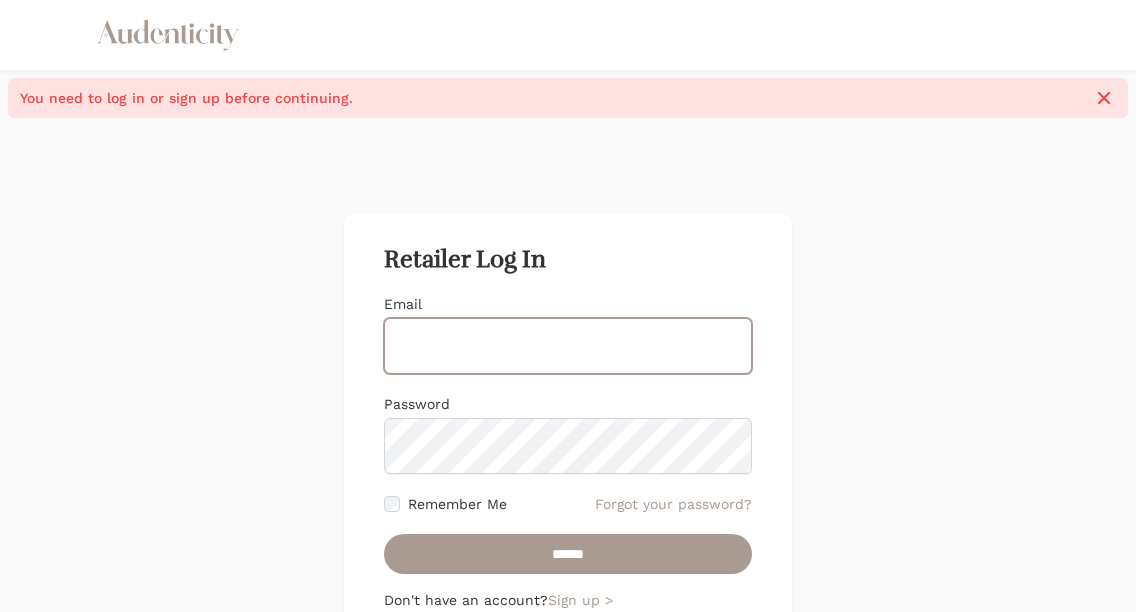 click on "Email" at bounding box center [568, 346] 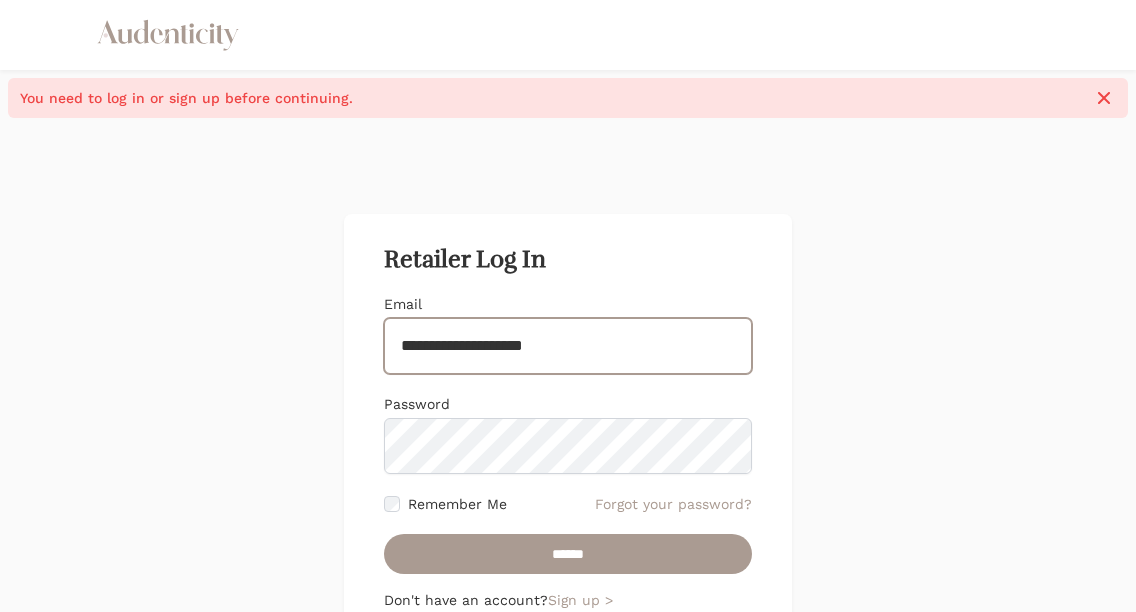 type on "**********" 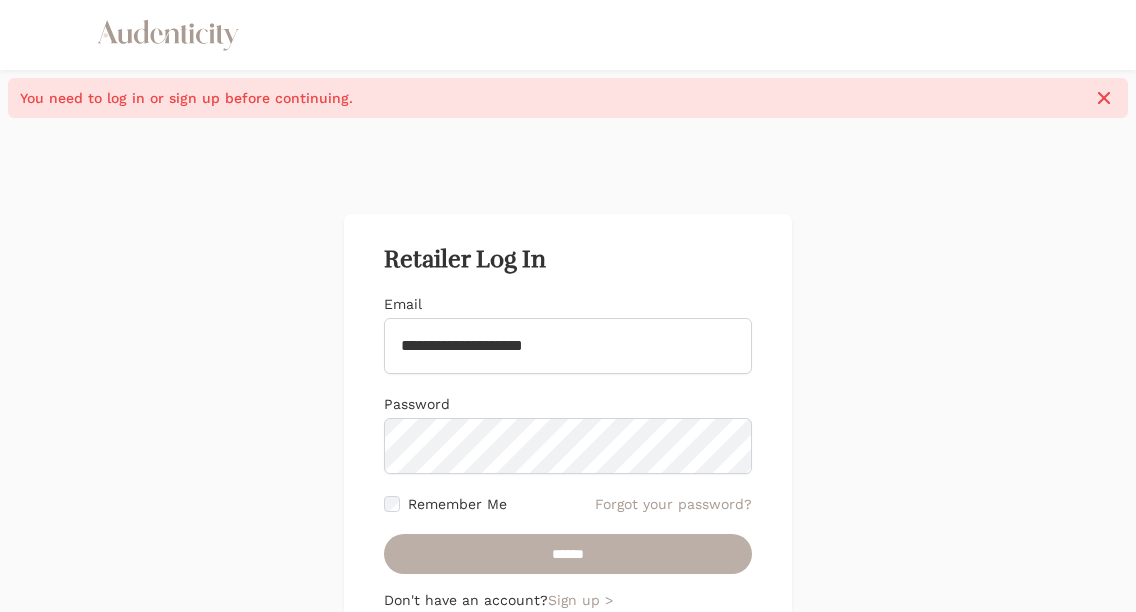 click on "******" at bounding box center (568, 554) 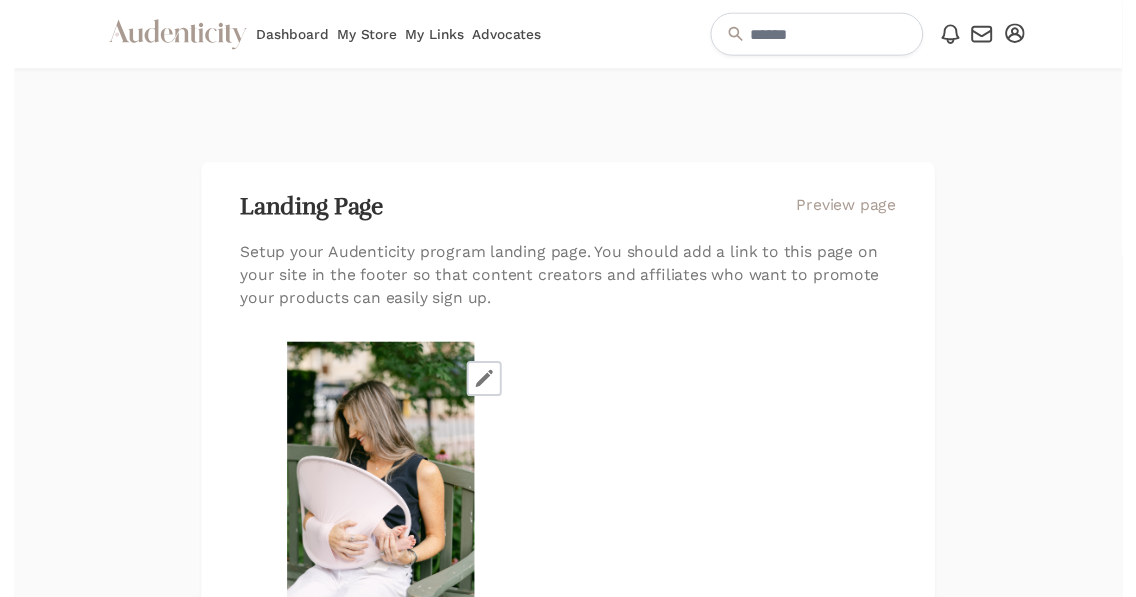 scroll, scrollTop: 0, scrollLeft: 0, axis: both 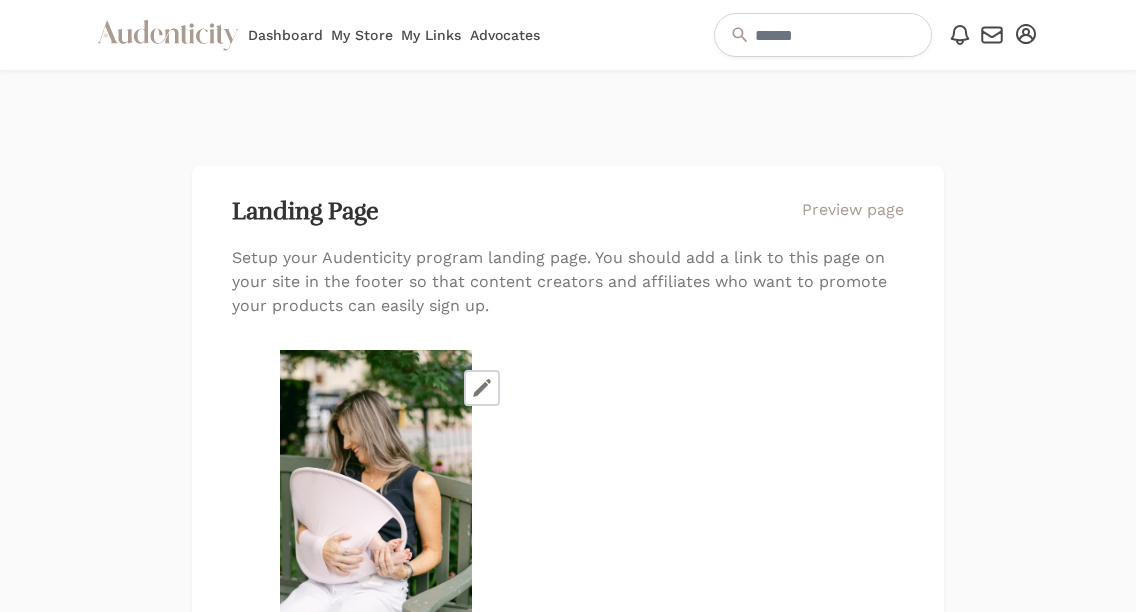 click 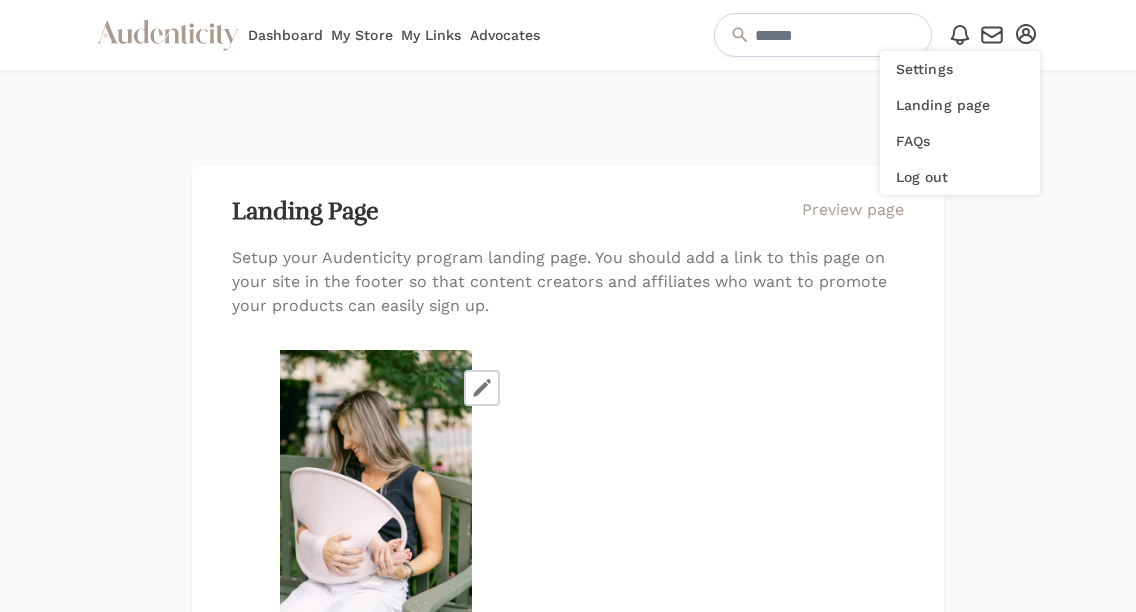 click on "Landing Page
Preview page
Setup your Audenticity program landing page. You should add a link to this page on your site in the footer so that content creators and affiliates who want to promote your products can easily sign up.
You can choose an image from your brand assets for the cover image
URL
https://app.audenticity.com/programs/
********
Copy product link
Copy link
Describe the program focusing on the target audience
Bold
Italic
Strikethrough
Link" at bounding box center [568, 988] 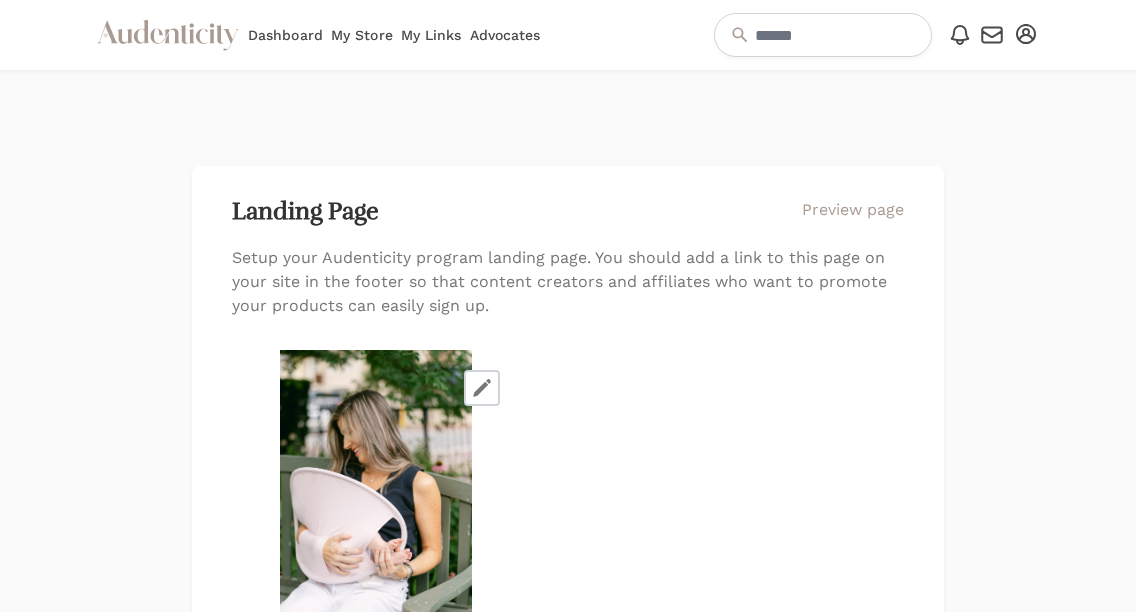 click on "Advocates" at bounding box center [505, 35] 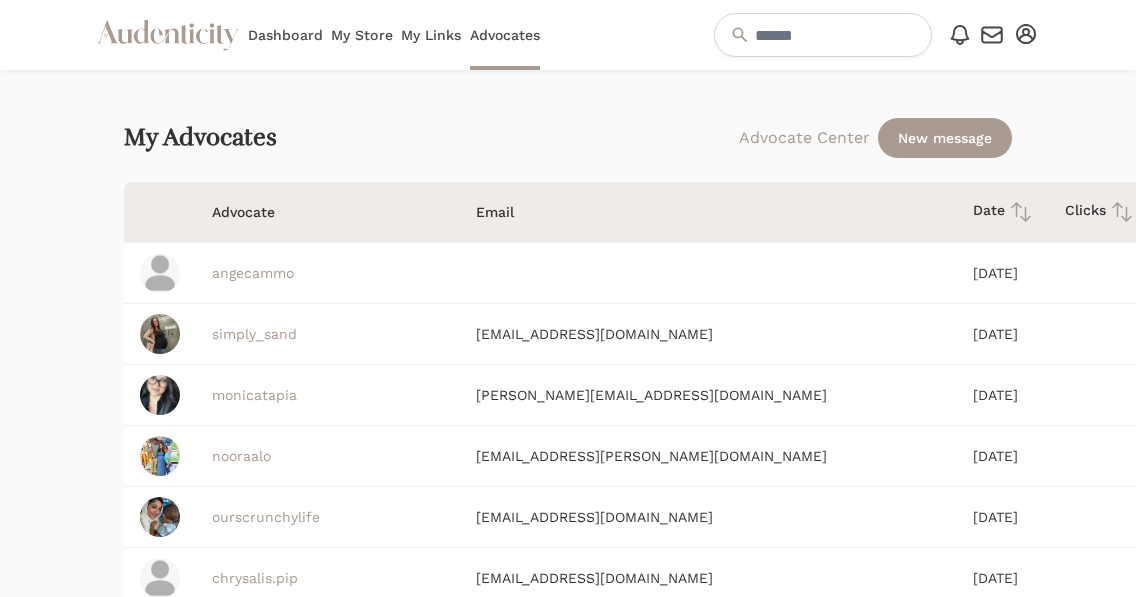 scroll, scrollTop: 0, scrollLeft: 0, axis: both 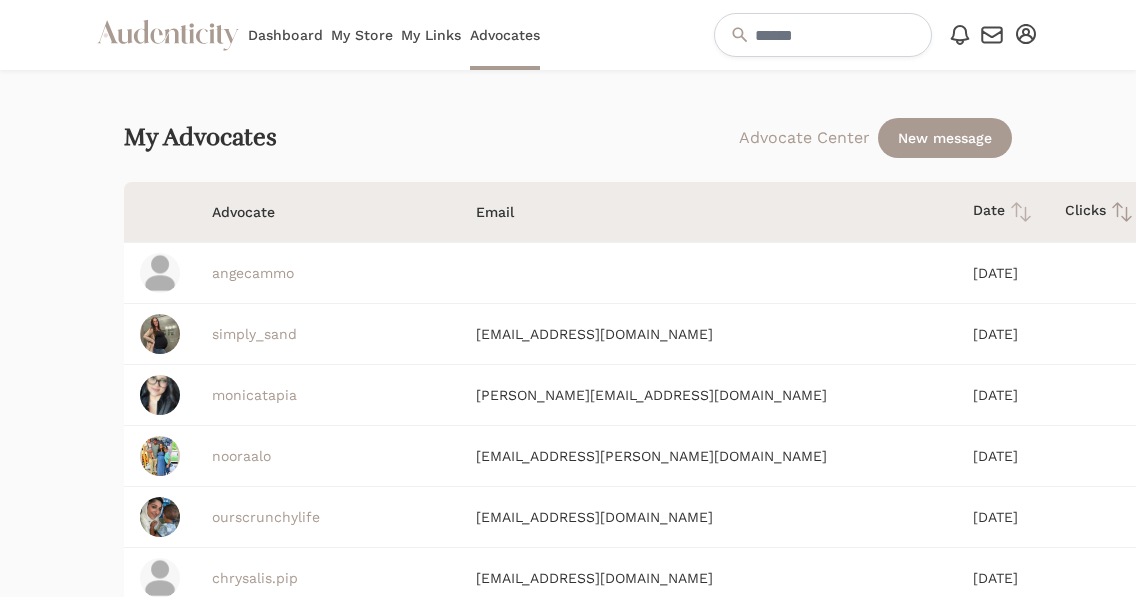 click 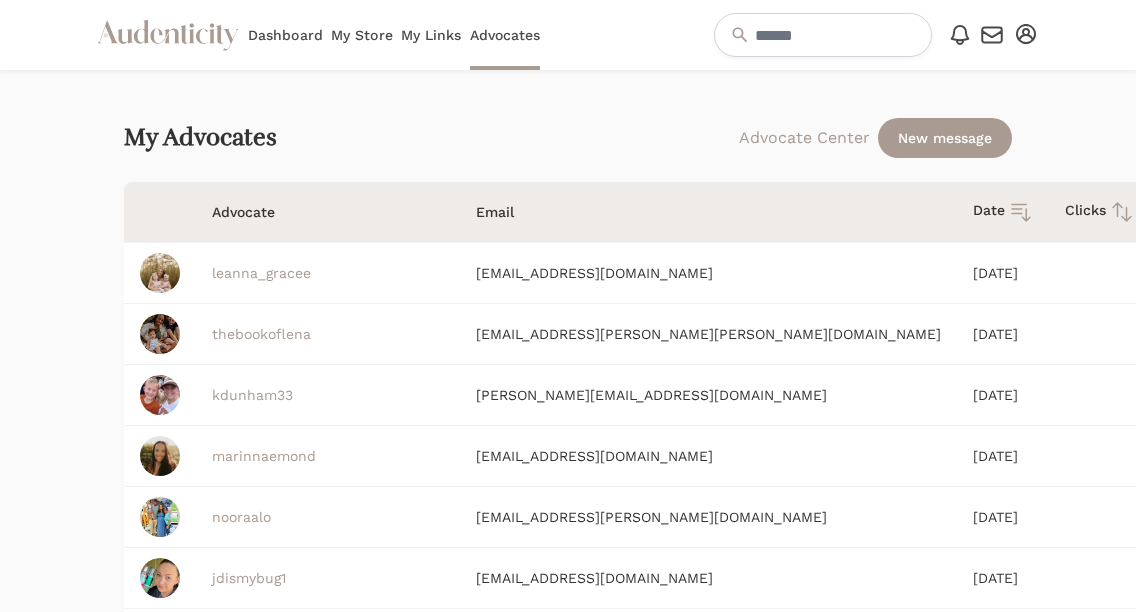 click 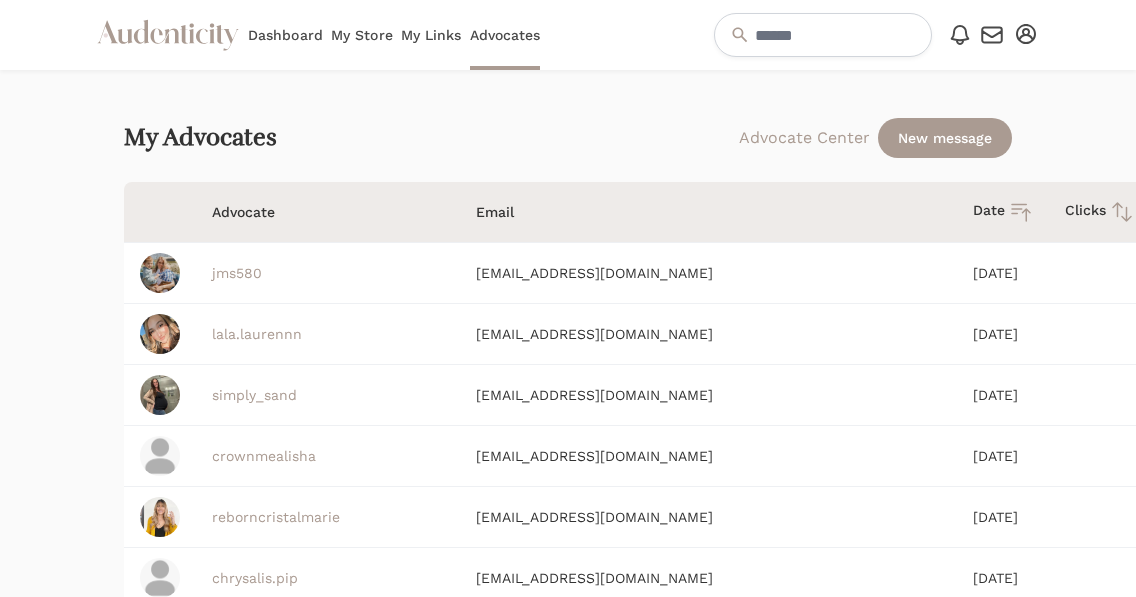 click 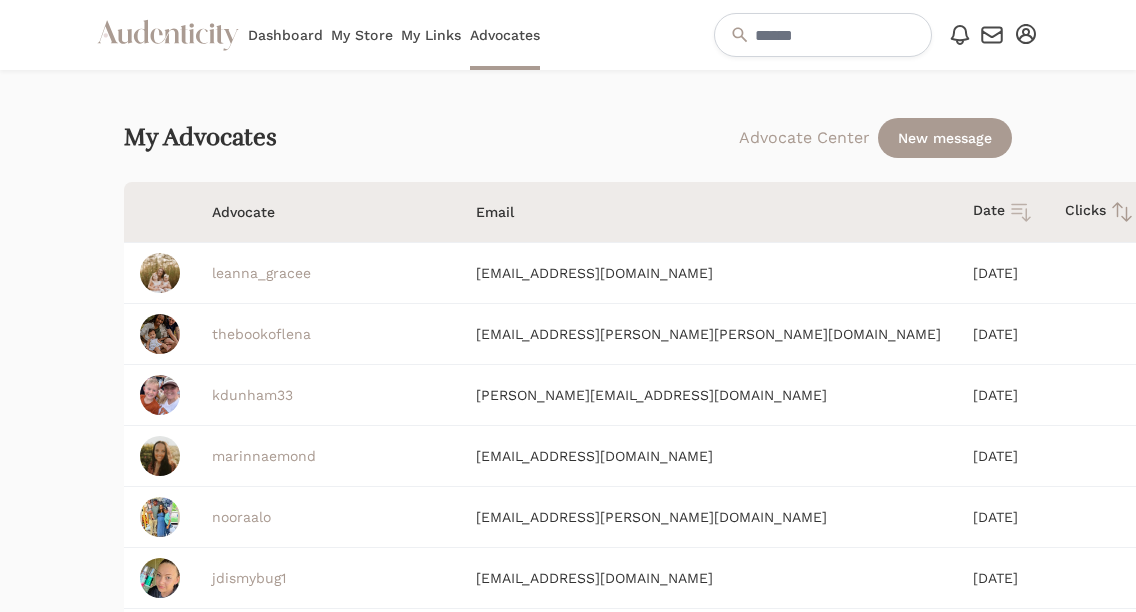 click 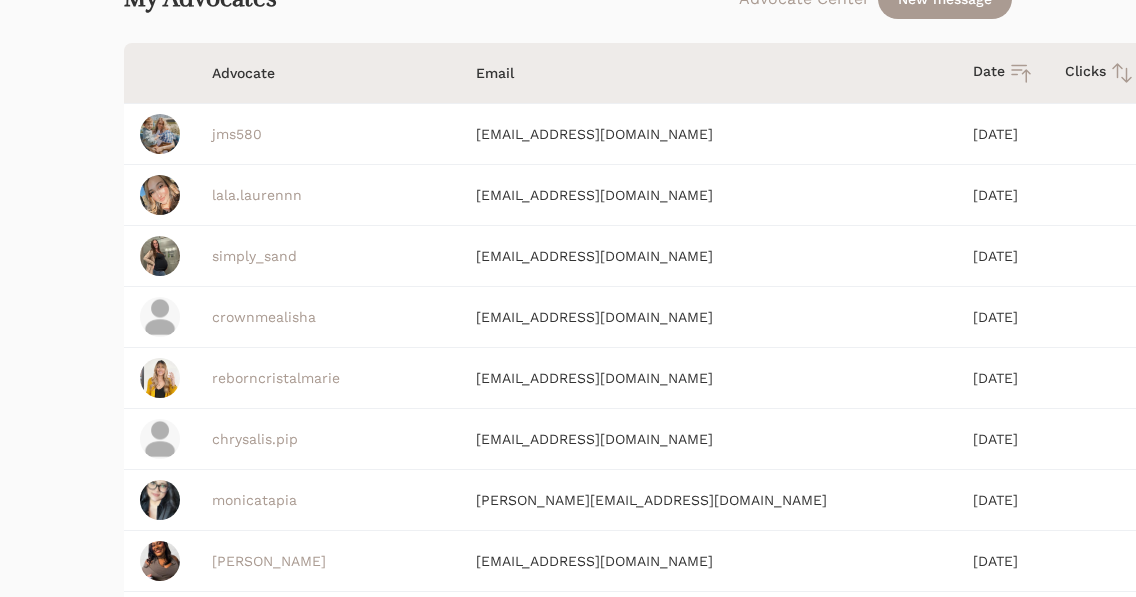 scroll, scrollTop: 0, scrollLeft: 0, axis: both 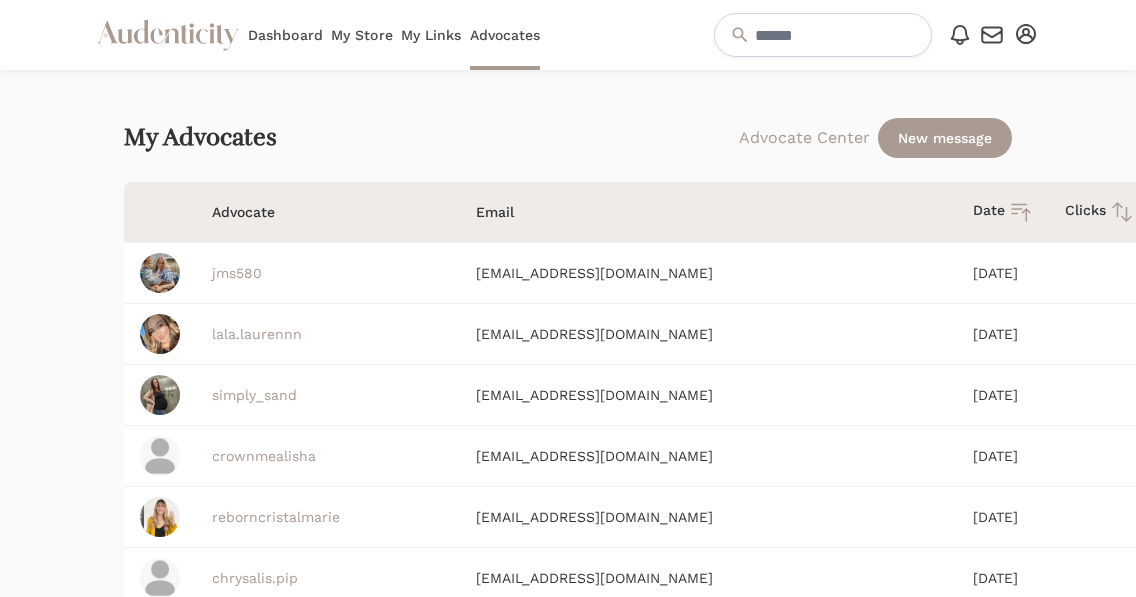 click on "Advocates" at bounding box center (505, 35) 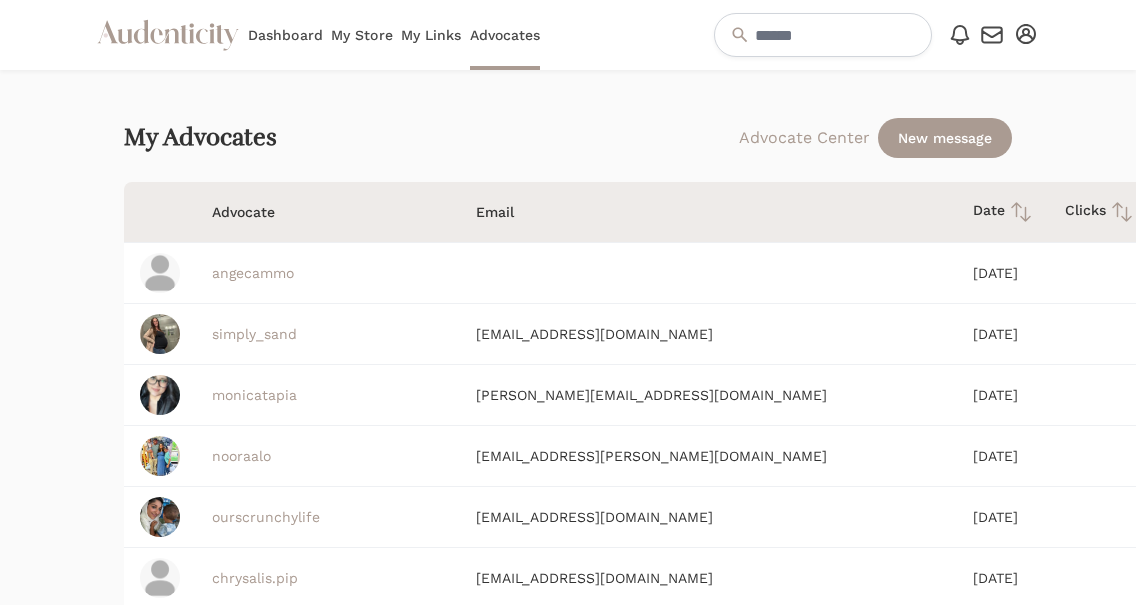 scroll, scrollTop: 0, scrollLeft: 0, axis: both 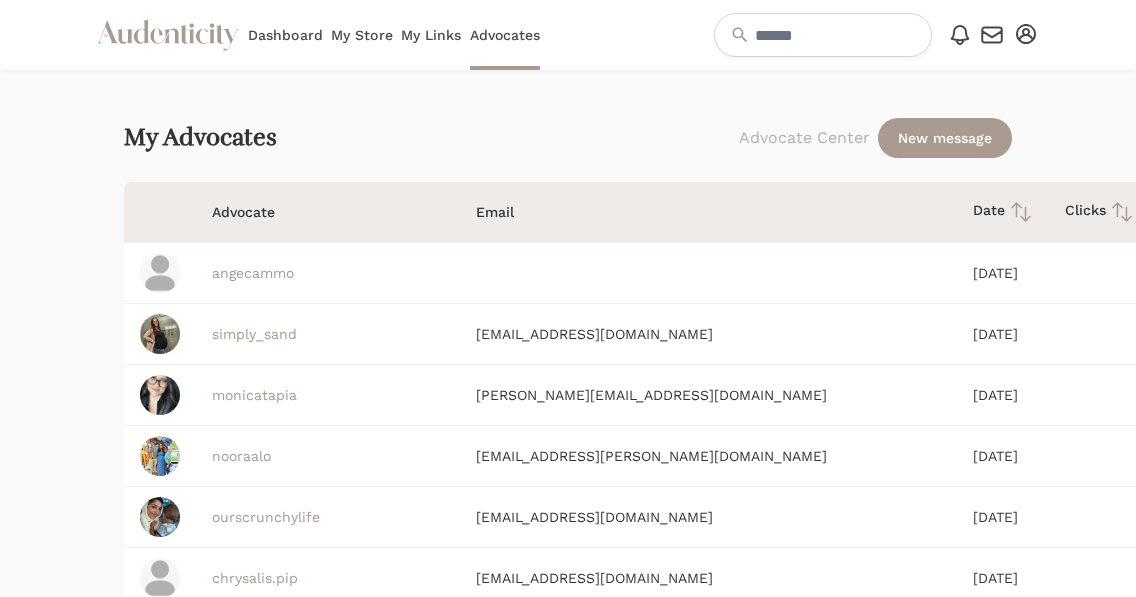 click on "Advocate Center" at bounding box center [804, 138] 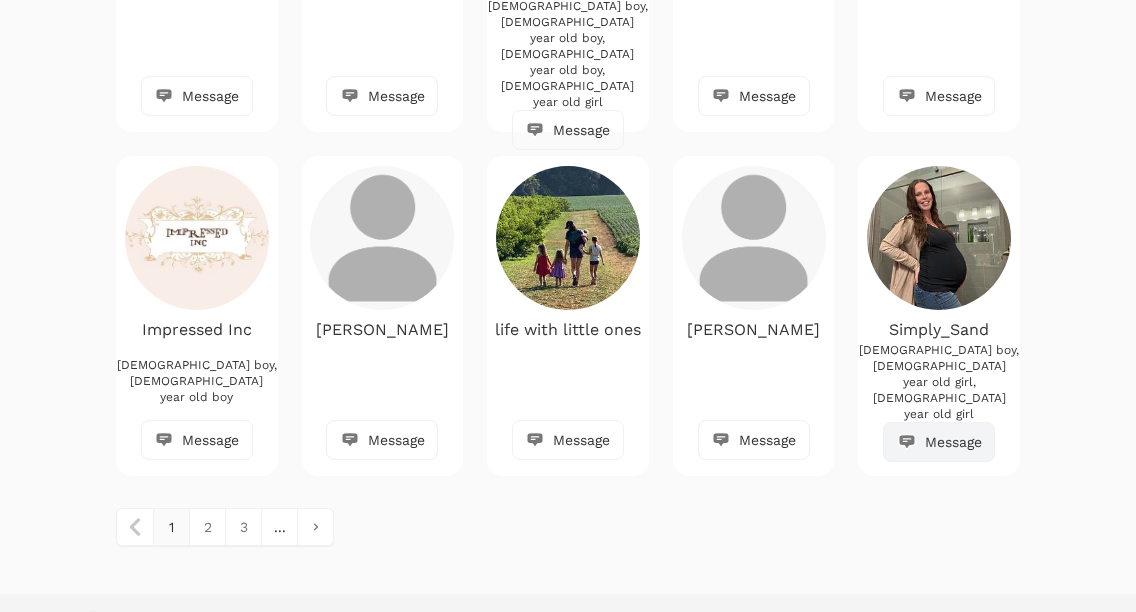 scroll, scrollTop: 812, scrollLeft: 0, axis: vertical 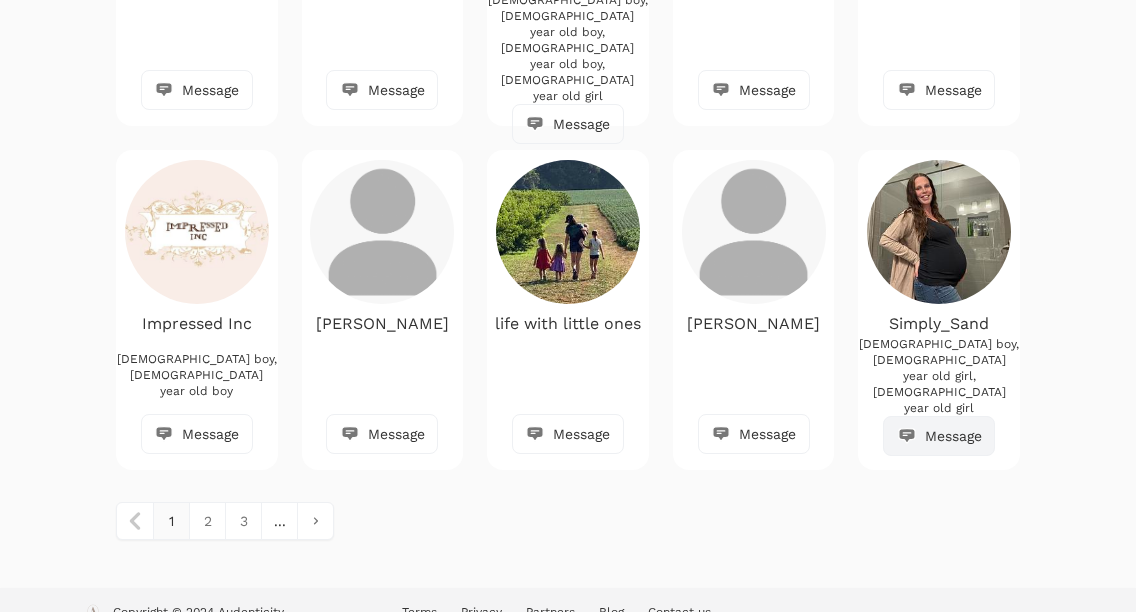 click on "Advocate Center
You can message up to 5 advocates each month that aren't already in your program.   You have 5 message credits remaining.
Filter
Filter
Close drawer
Topics
Select
Beauty
Breastfeeding
Electronics
Entertainment
Fashion
Food & Cooking" at bounding box center (568, -77) 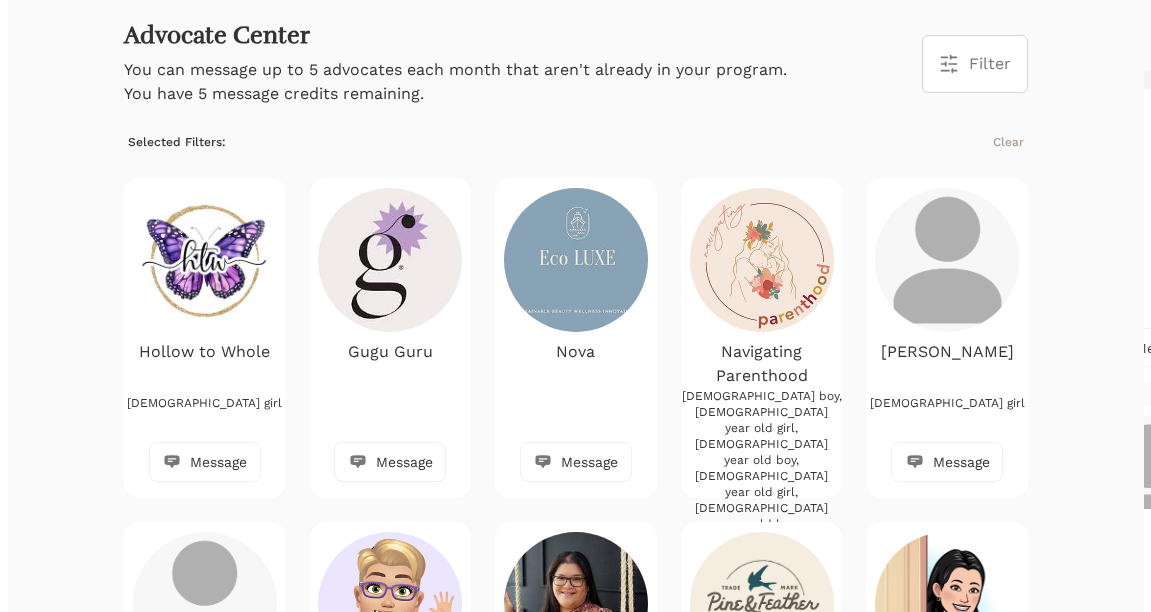 scroll, scrollTop: 0, scrollLeft: 0, axis: both 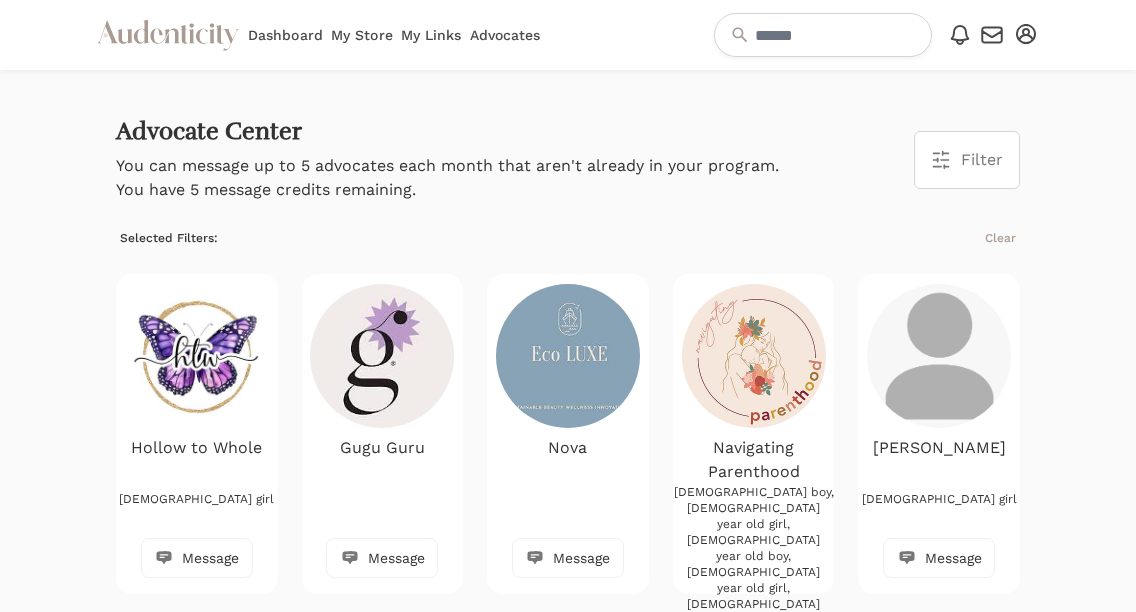 click on "Filter" at bounding box center [982, 160] 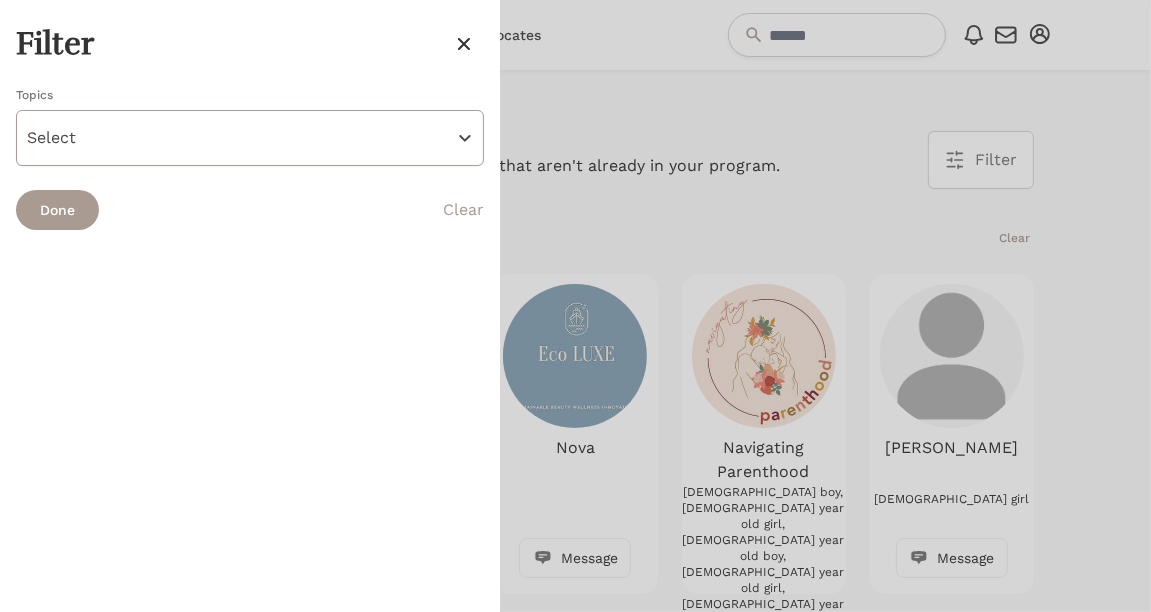 click 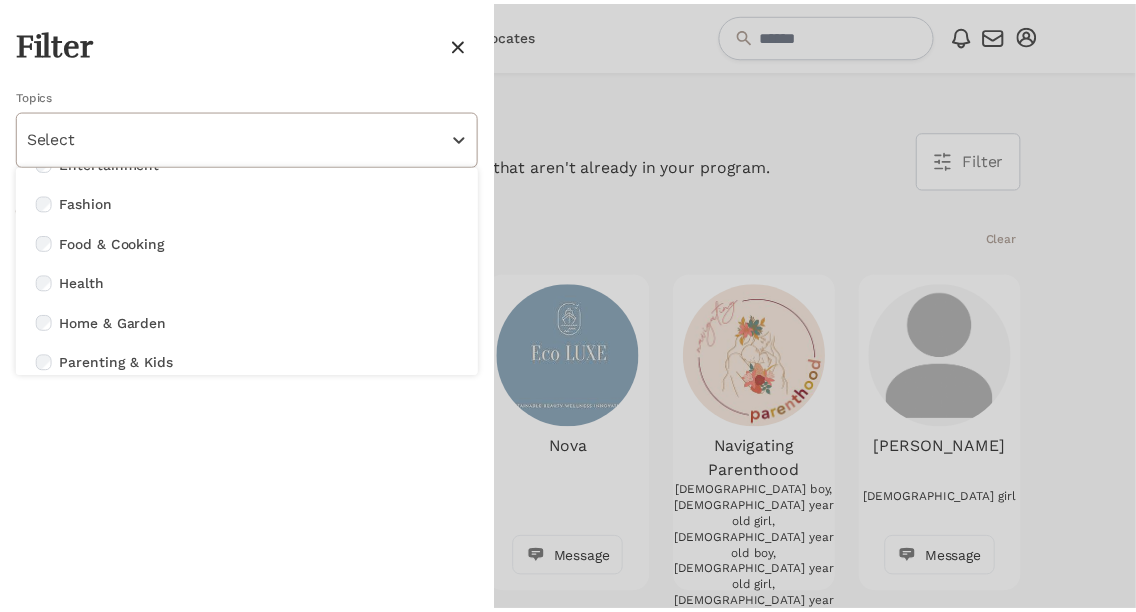 scroll, scrollTop: 0, scrollLeft: 0, axis: both 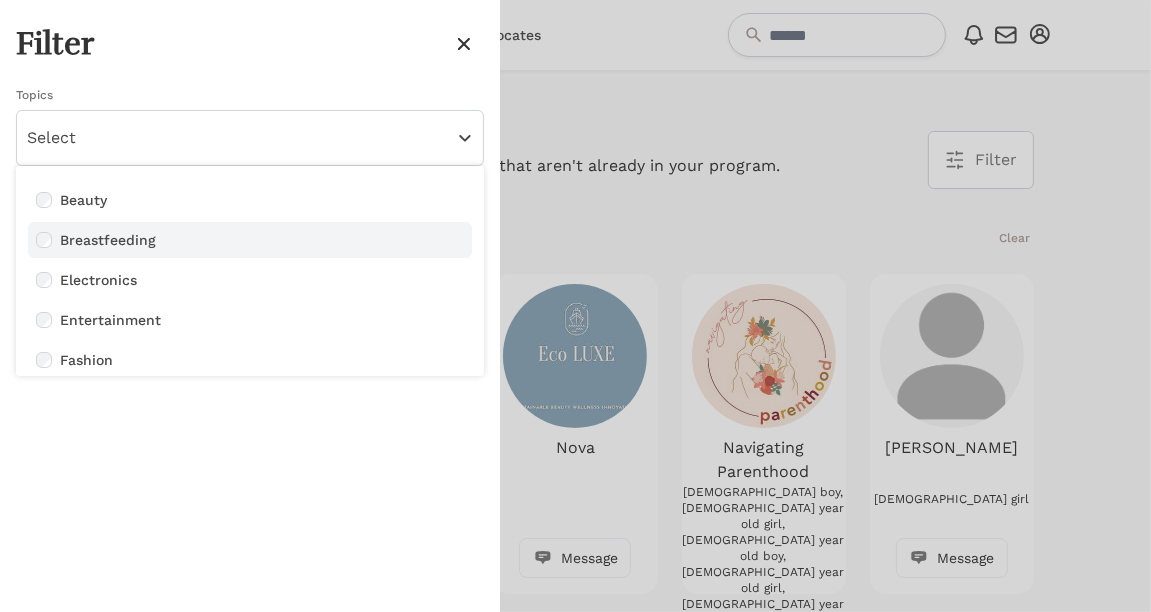 click on "Breastfeeding" at bounding box center (250, 240) 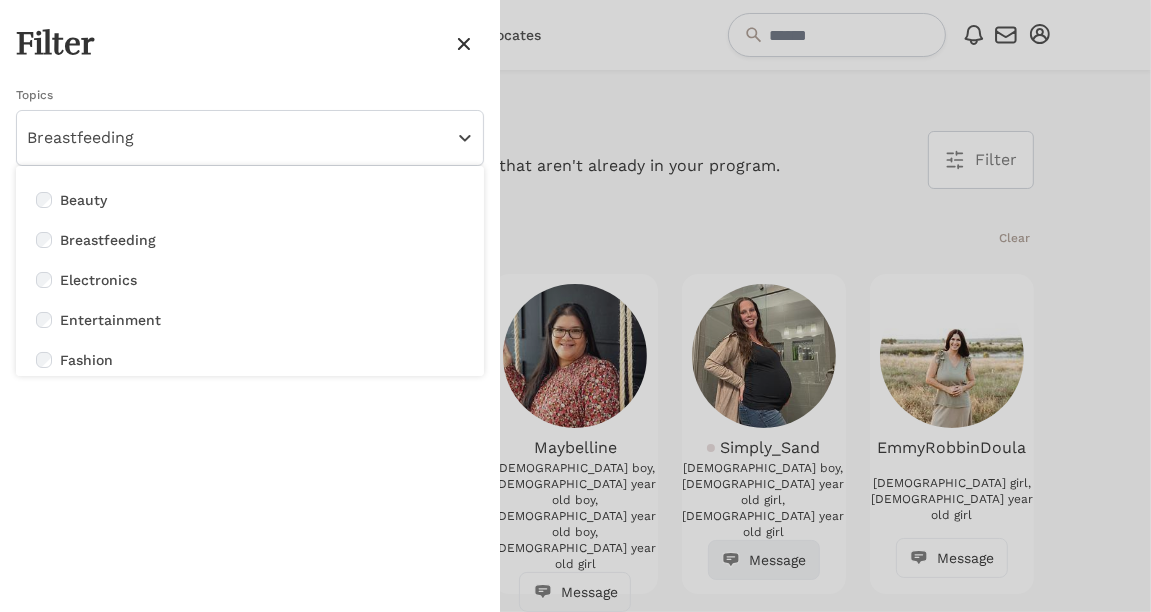 click at bounding box center [575, 306] 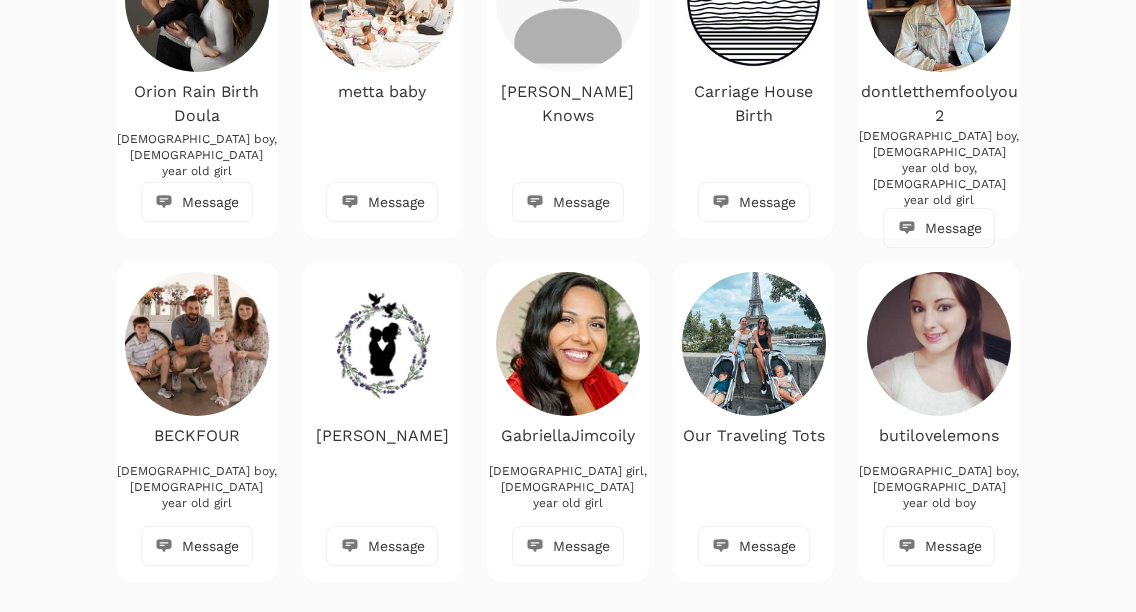 scroll, scrollTop: 703, scrollLeft: 0, axis: vertical 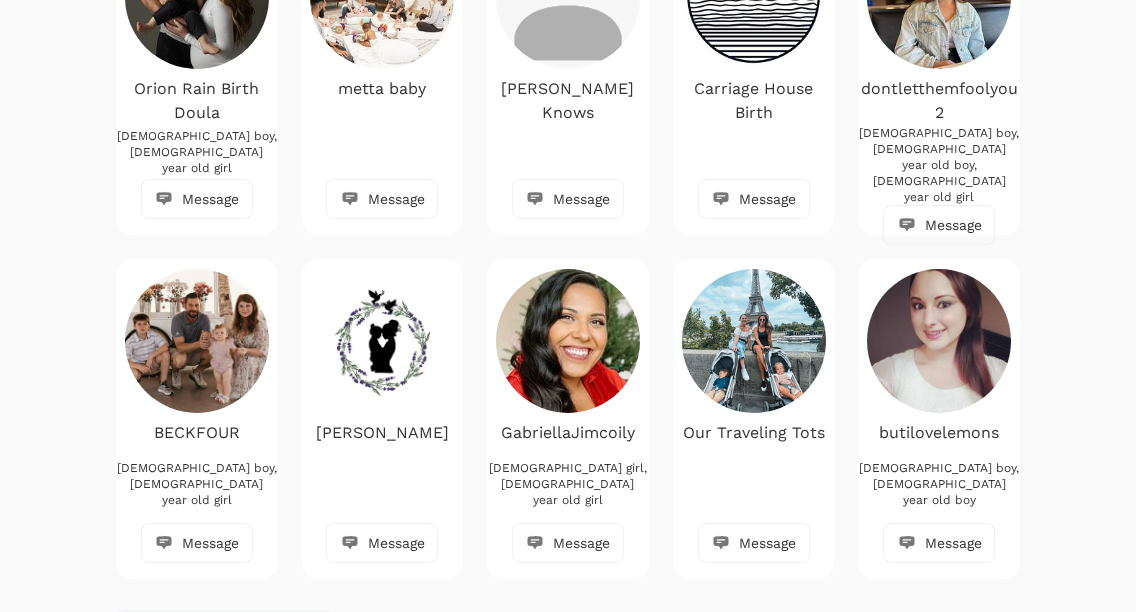 click on "BECKFOUR" at bounding box center (197, 433) 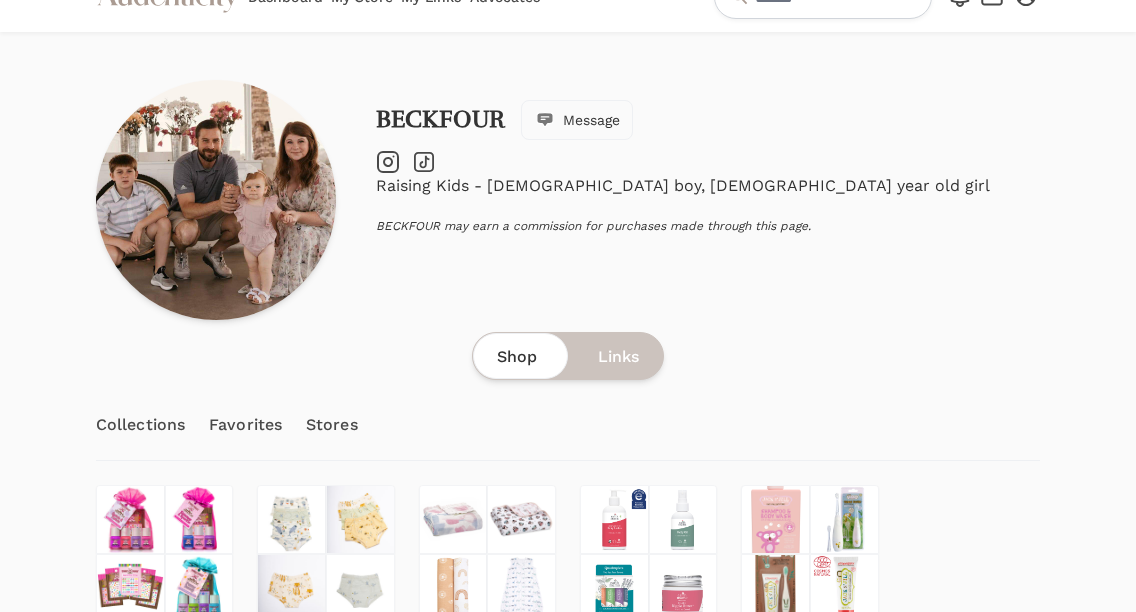 scroll, scrollTop: 0, scrollLeft: 0, axis: both 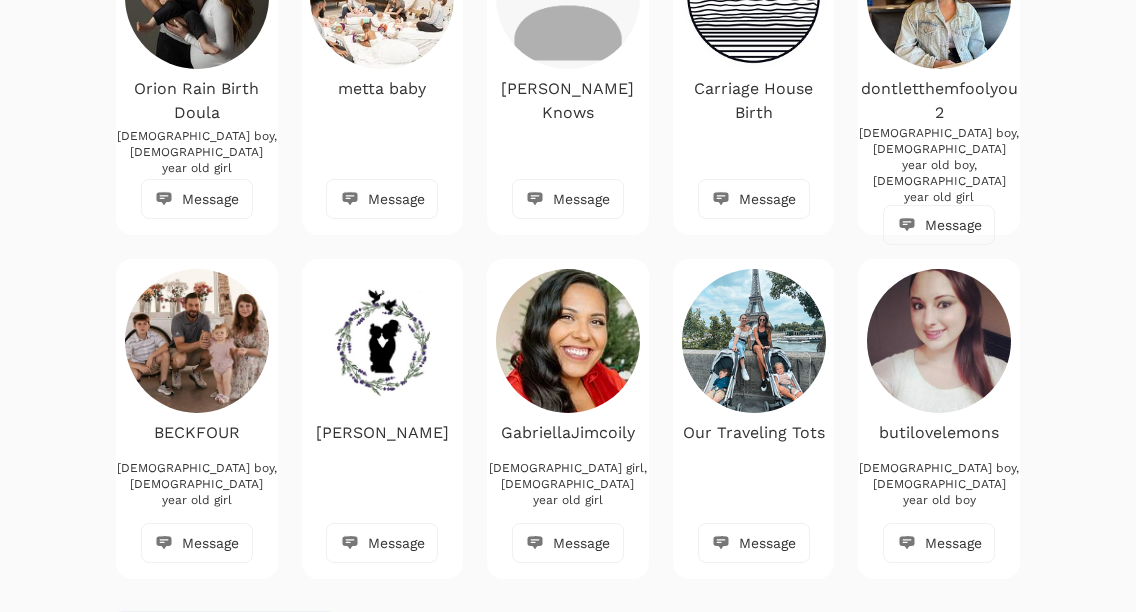 click at bounding box center [382, 341] 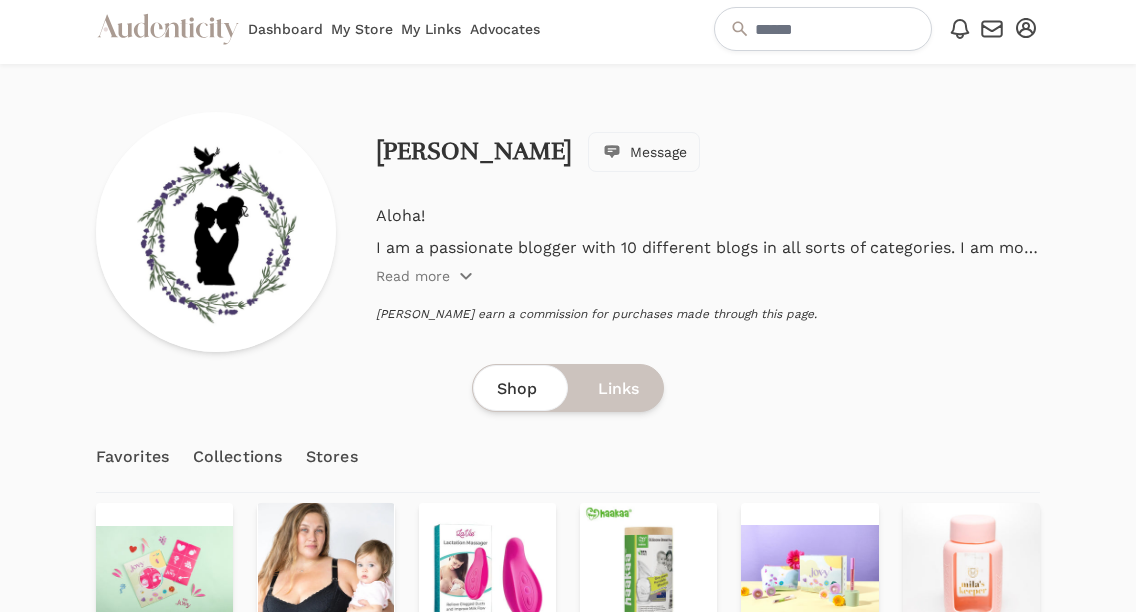 scroll, scrollTop: 0, scrollLeft: 0, axis: both 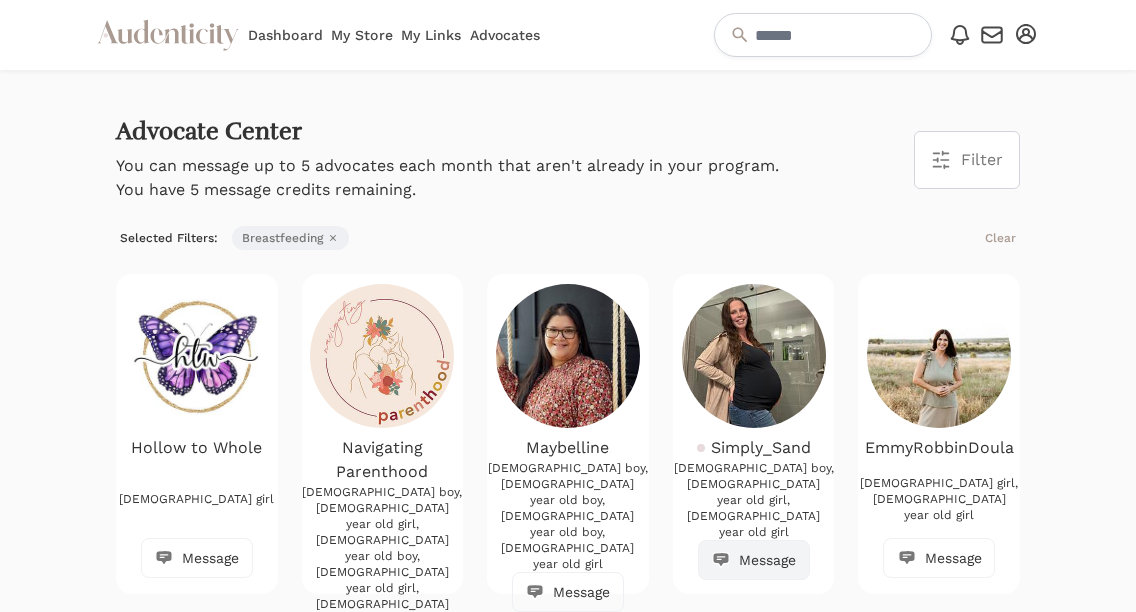 click on "Advocates" at bounding box center (505, 35) 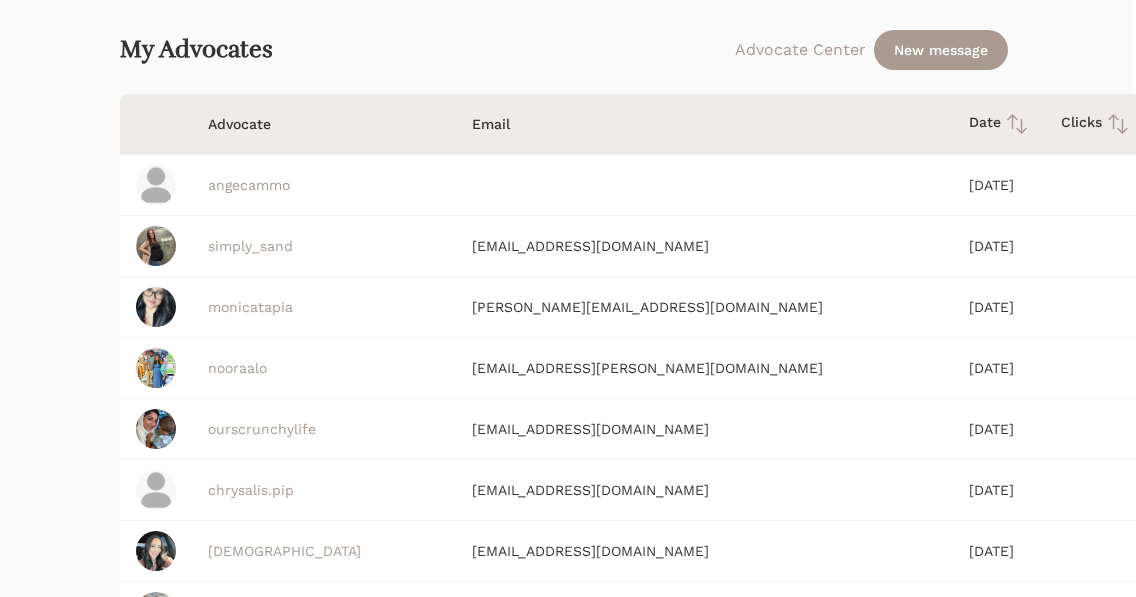 scroll, scrollTop: 92, scrollLeft: 4, axis: both 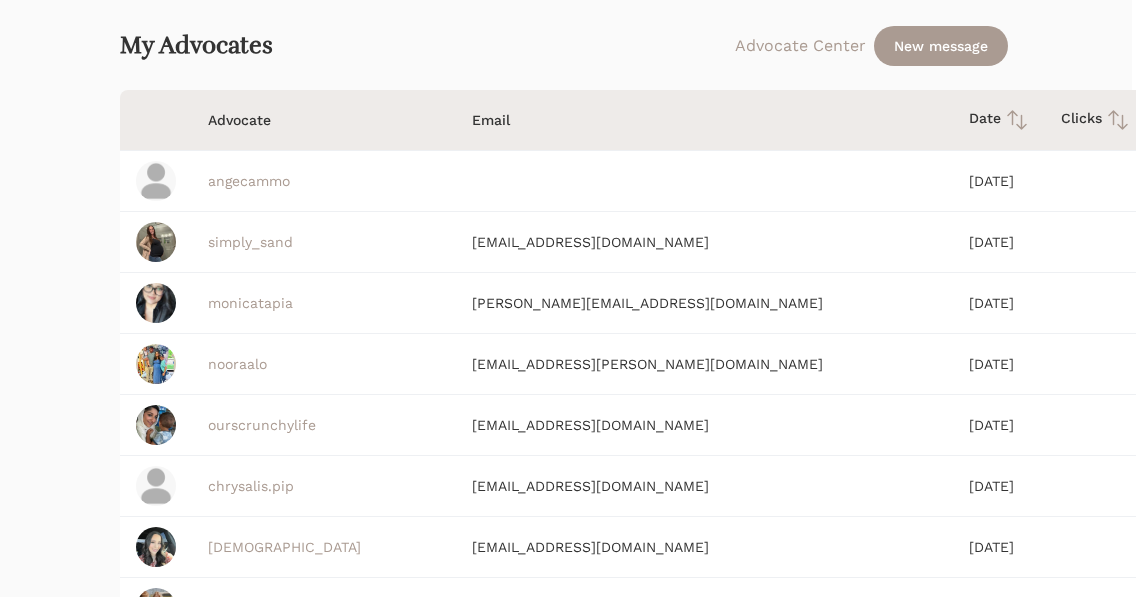 click on "ourscrunchylife" at bounding box center (262, 425) 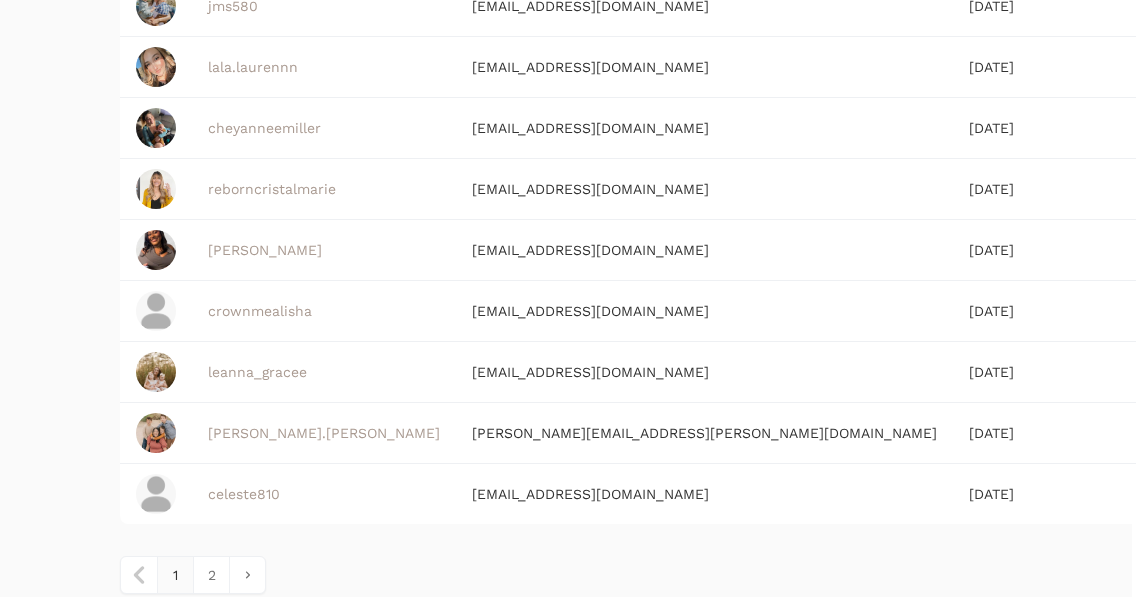 scroll, scrollTop: 788, scrollLeft: 4, axis: both 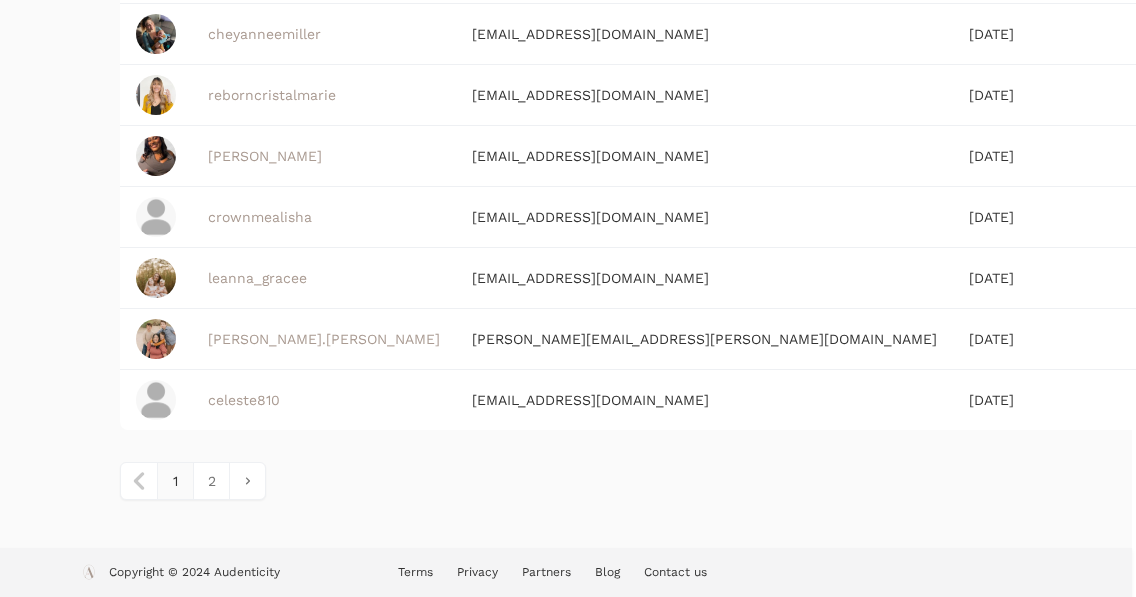 click on "stephanie.willis" at bounding box center [324, 339] 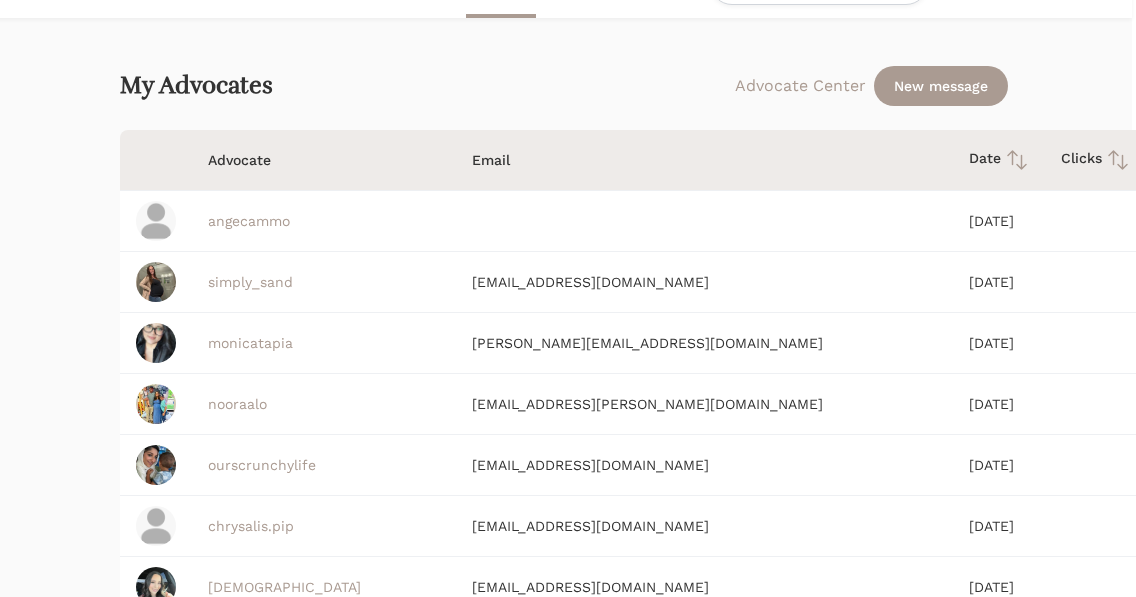 scroll, scrollTop: 0, scrollLeft: 4, axis: horizontal 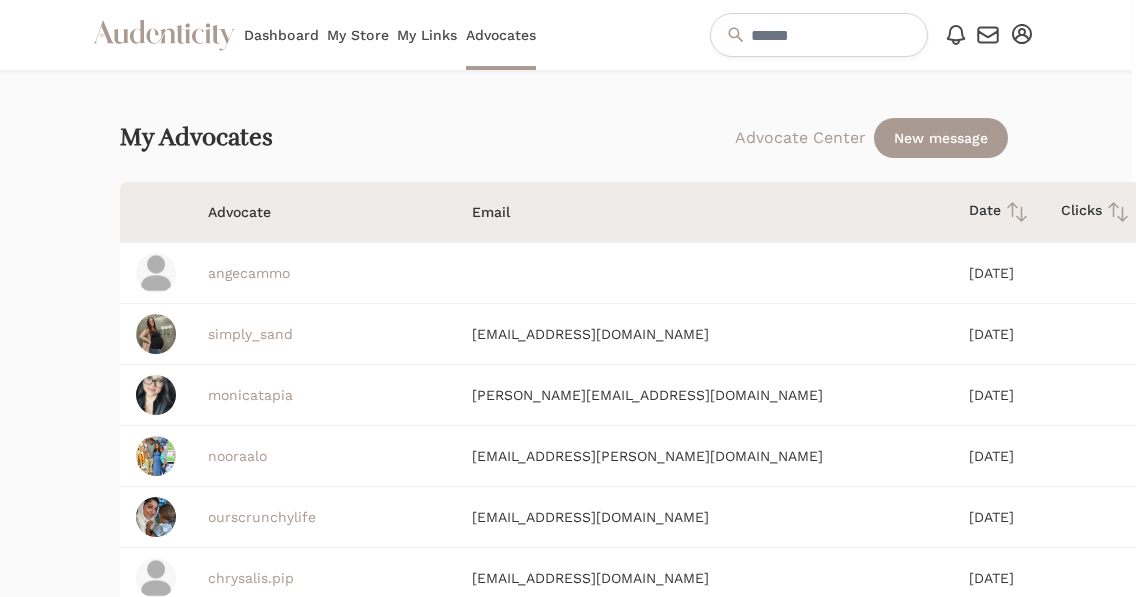 click 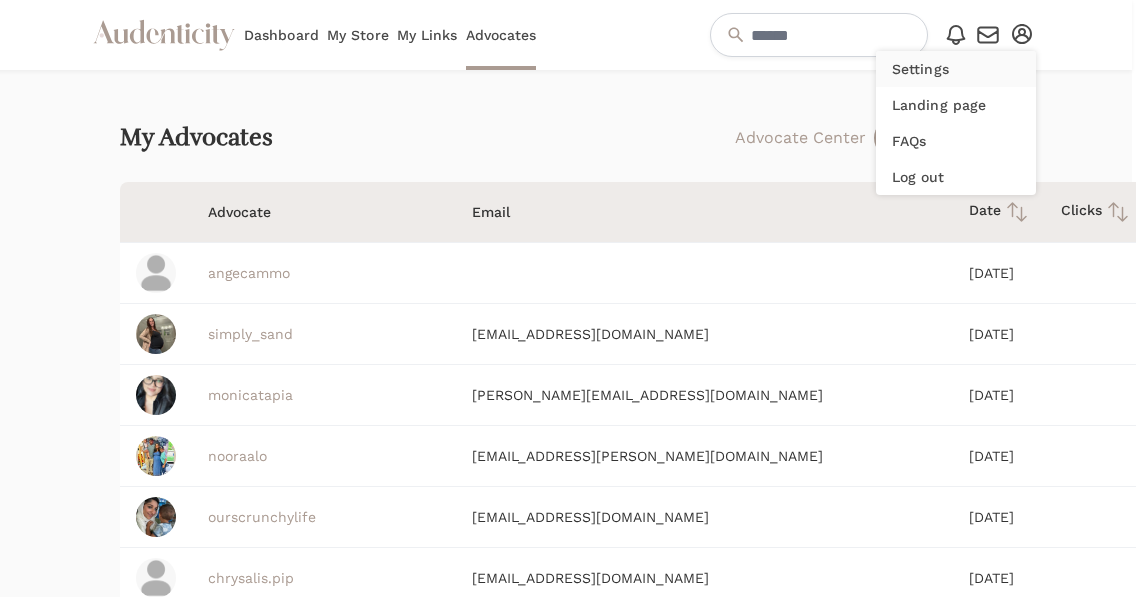 click on "Settings" at bounding box center [956, 69] 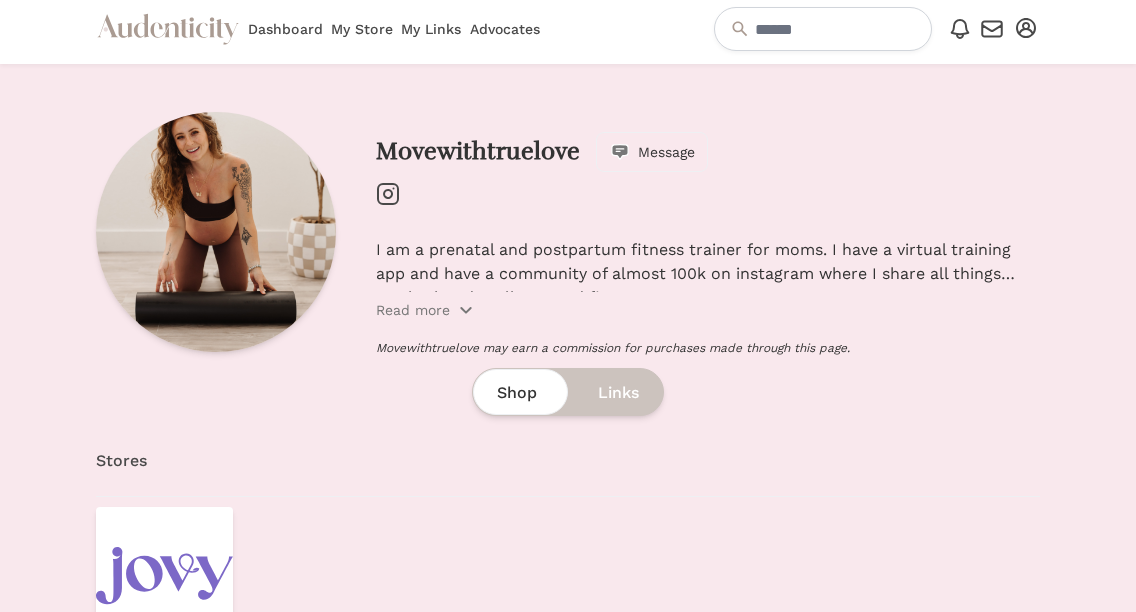 scroll, scrollTop: 0, scrollLeft: 0, axis: both 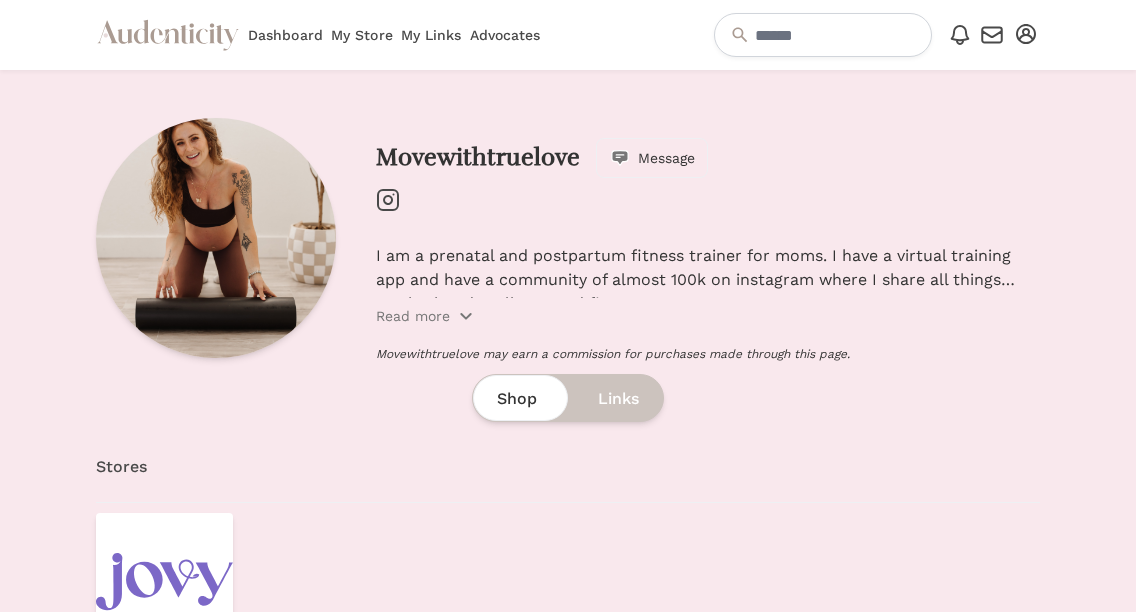 click on "Instagram" 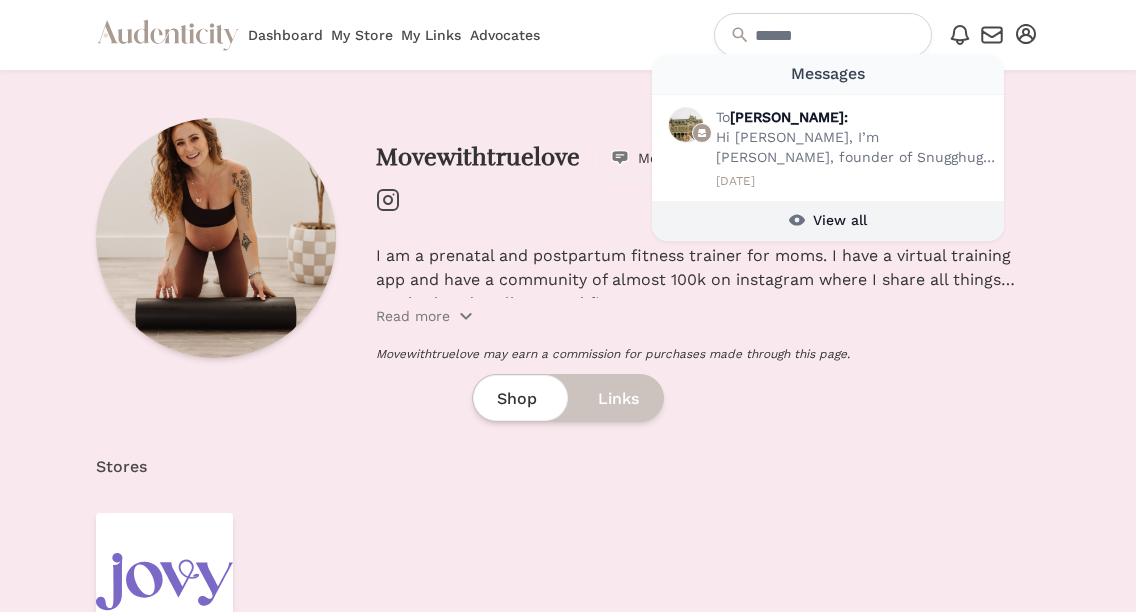 click on "View all" at bounding box center [828, 220] 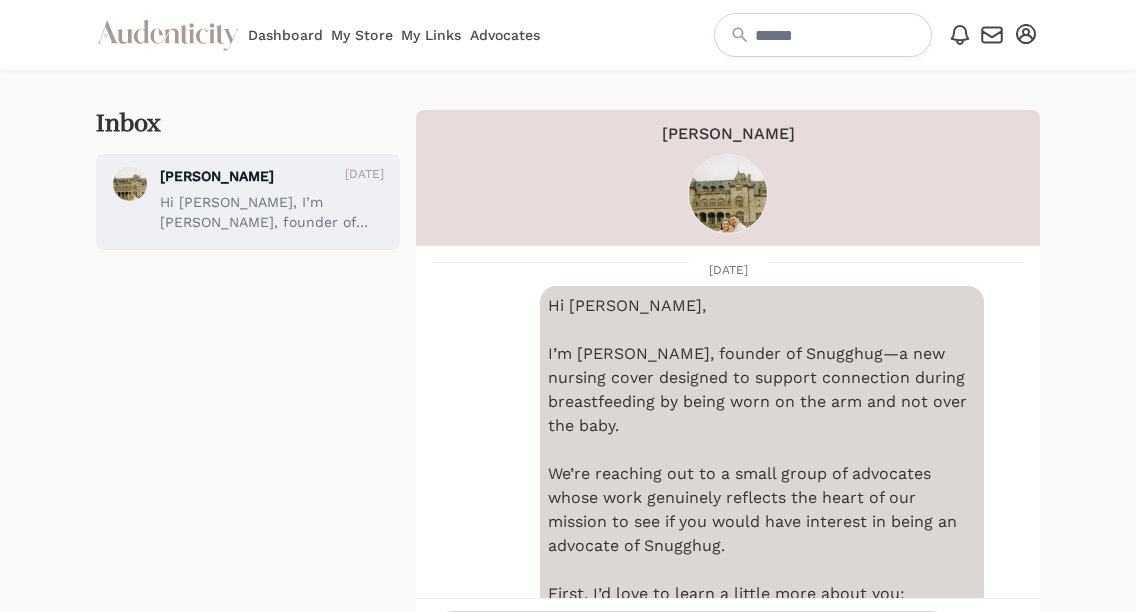 scroll, scrollTop: 516, scrollLeft: 0, axis: vertical 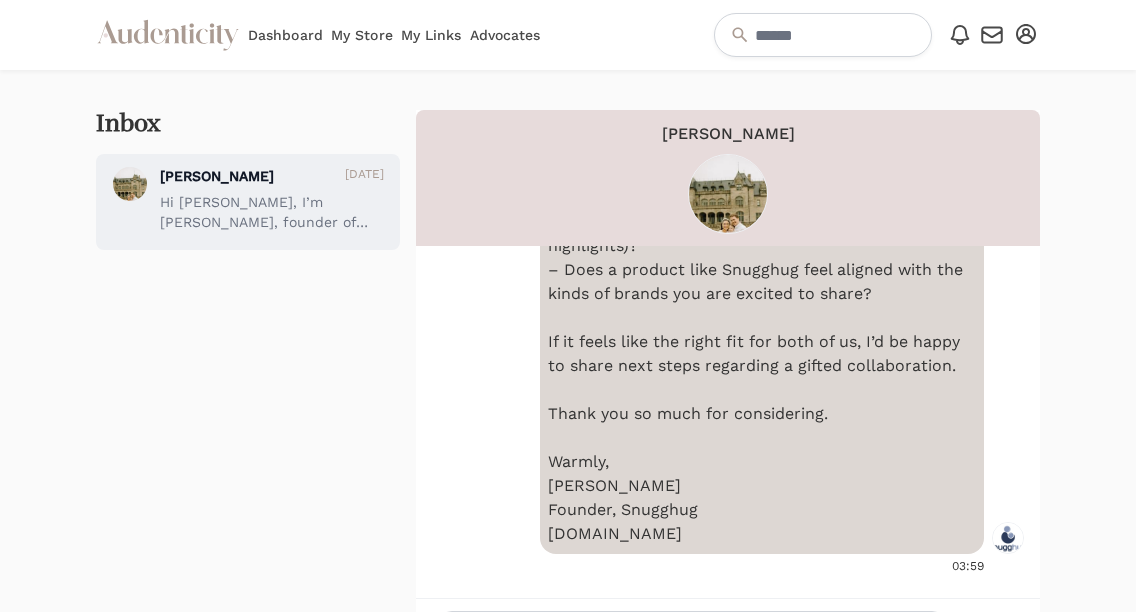 click 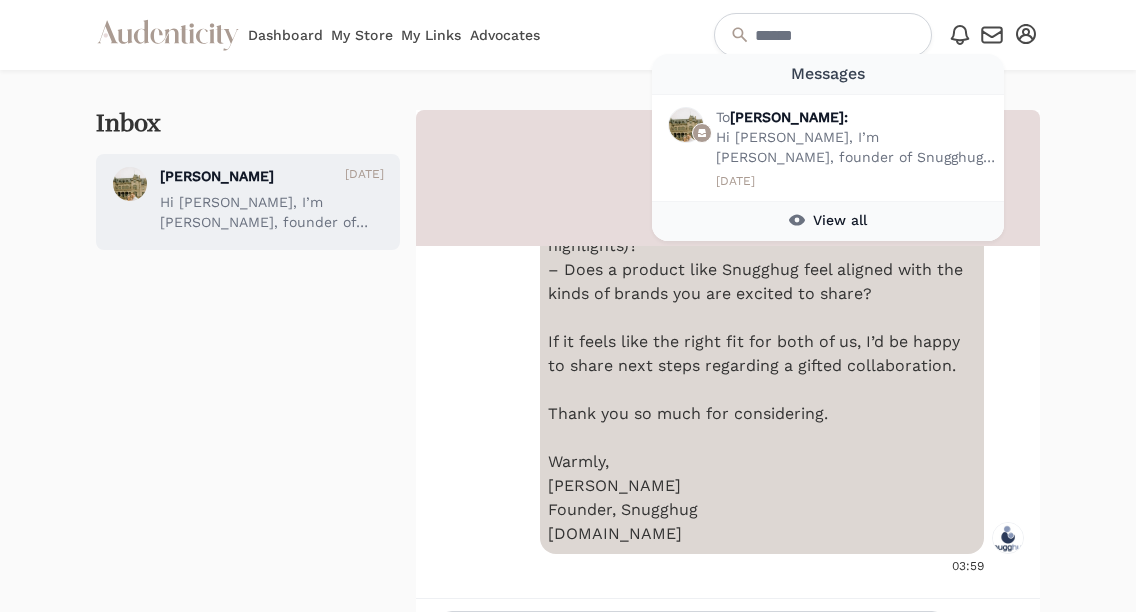 click 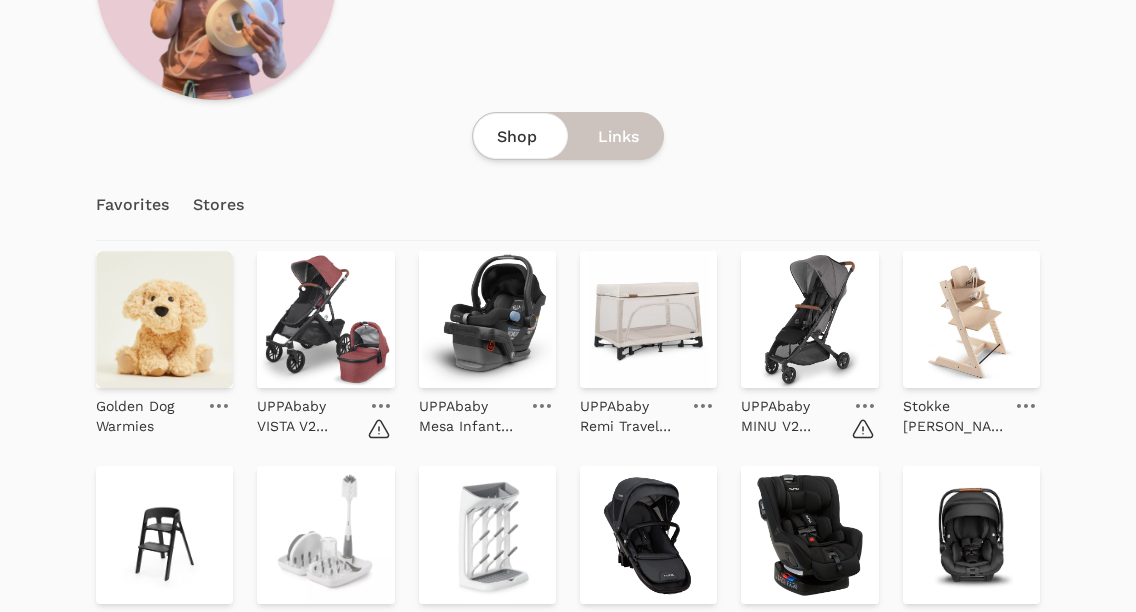 scroll, scrollTop: 0, scrollLeft: 0, axis: both 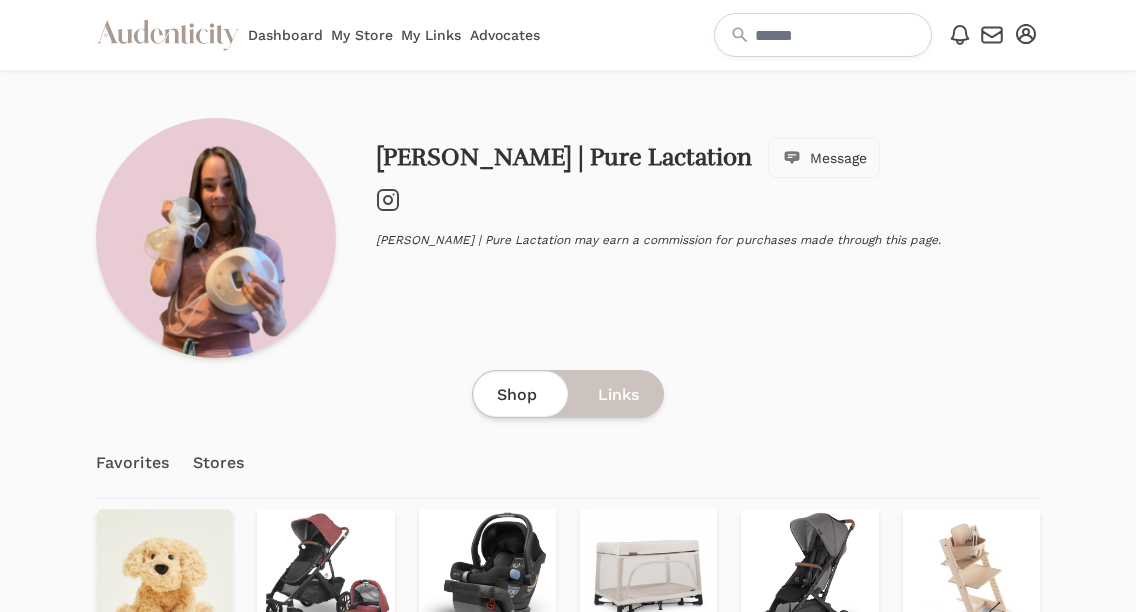 click on "Instagram" 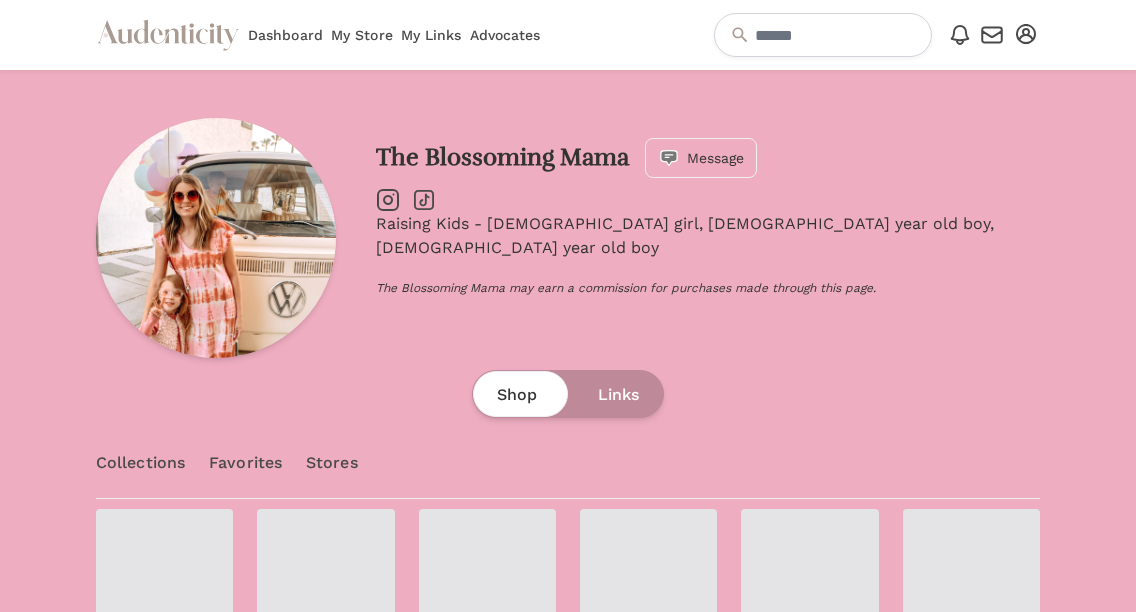scroll, scrollTop: 0, scrollLeft: 0, axis: both 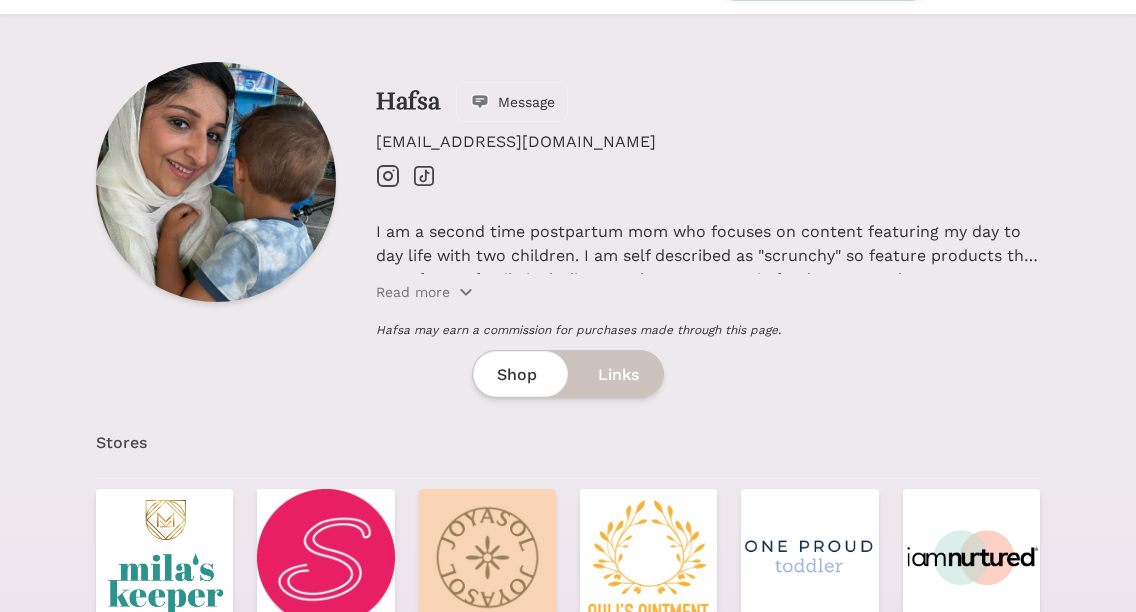 click 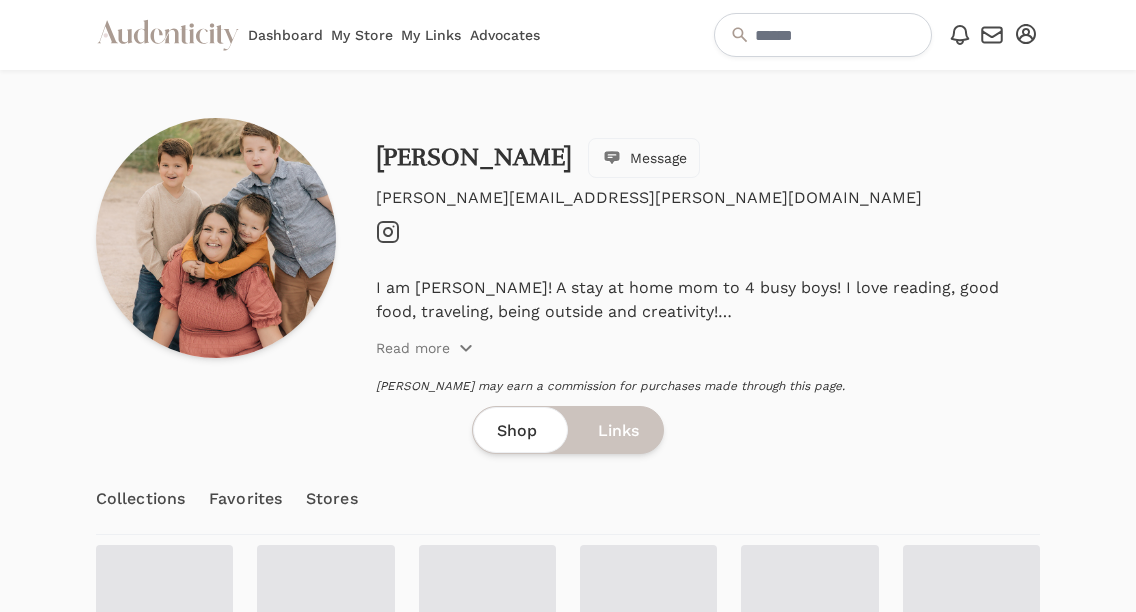 scroll, scrollTop: 0, scrollLeft: 0, axis: both 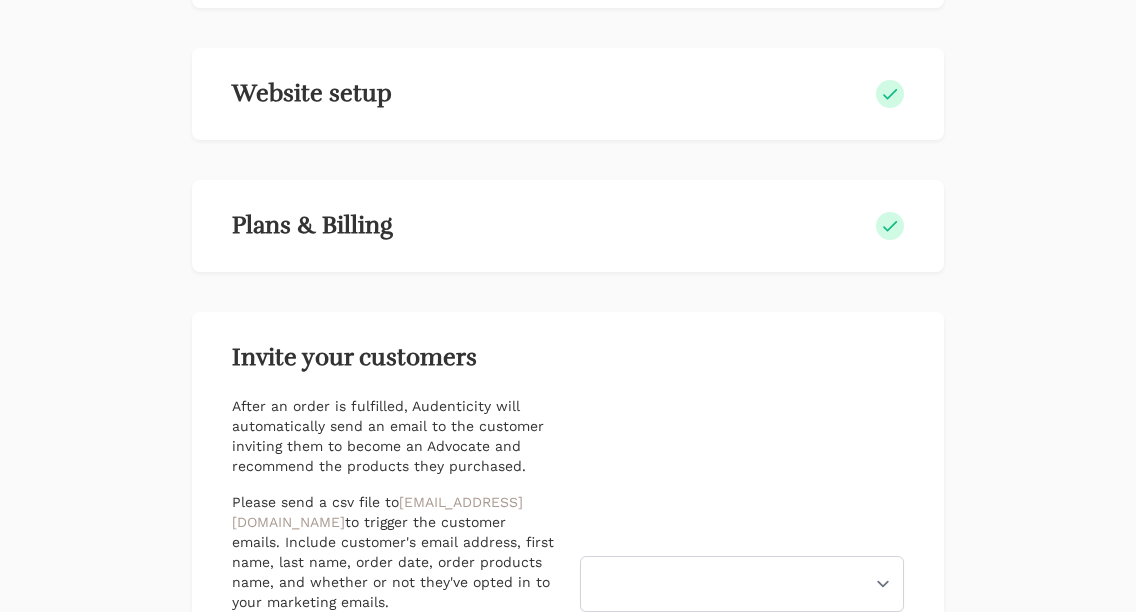 click on "Plans & Billing" at bounding box center [312, 226] 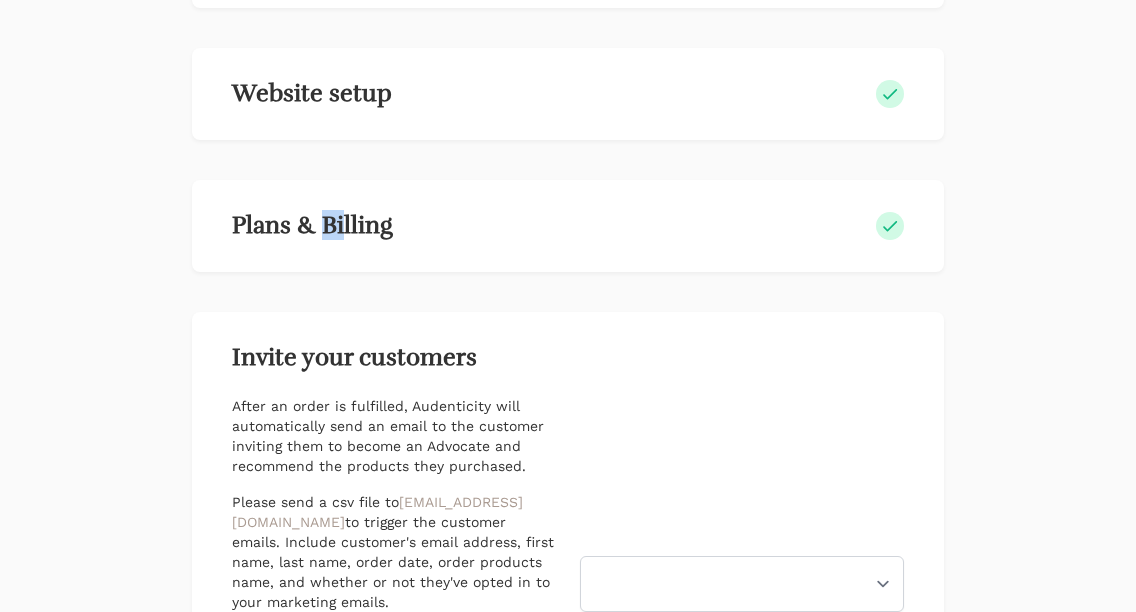 drag, startPoint x: 327, startPoint y: 261, endPoint x: 342, endPoint y: 204, distance: 58.940647 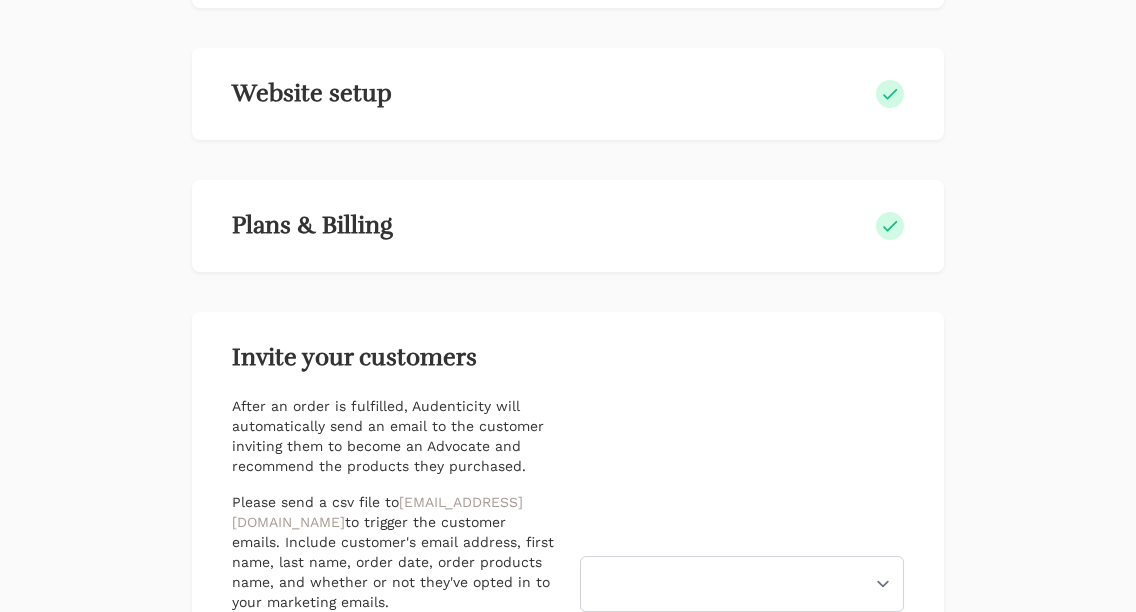 click on "Plans & Billing" at bounding box center (568, 226) 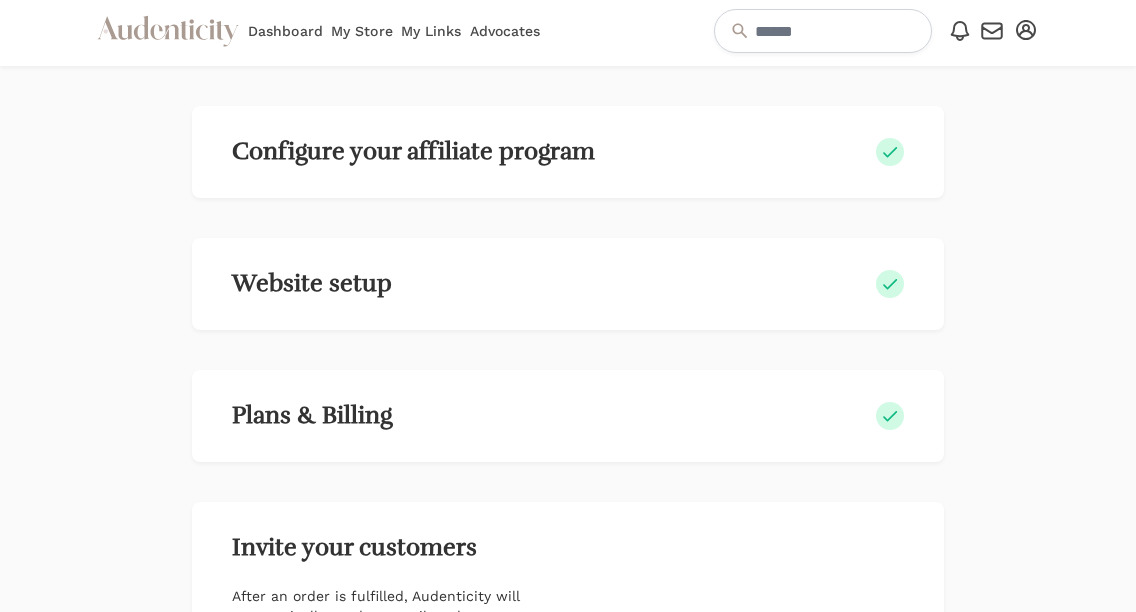 scroll, scrollTop: 0, scrollLeft: 0, axis: both 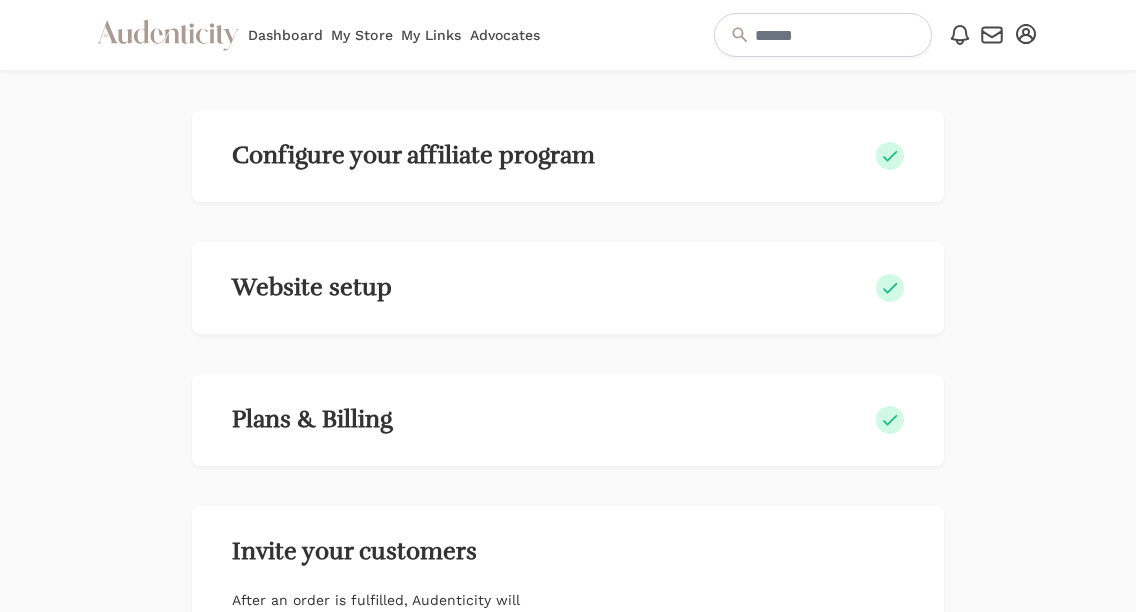 click 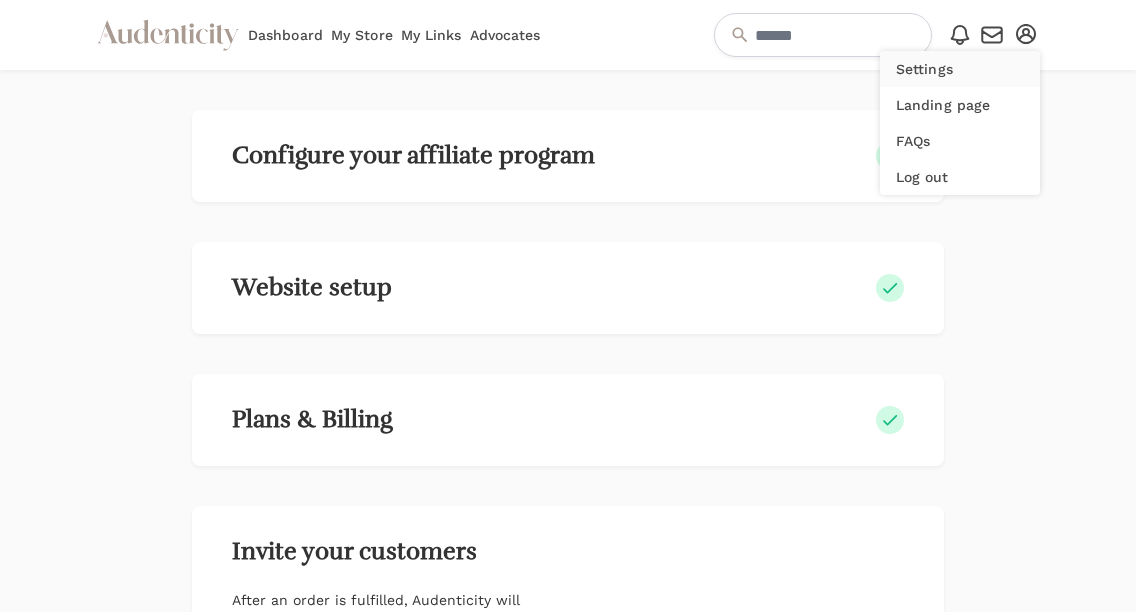 click on "Settings" at bounding box center (960, 69) 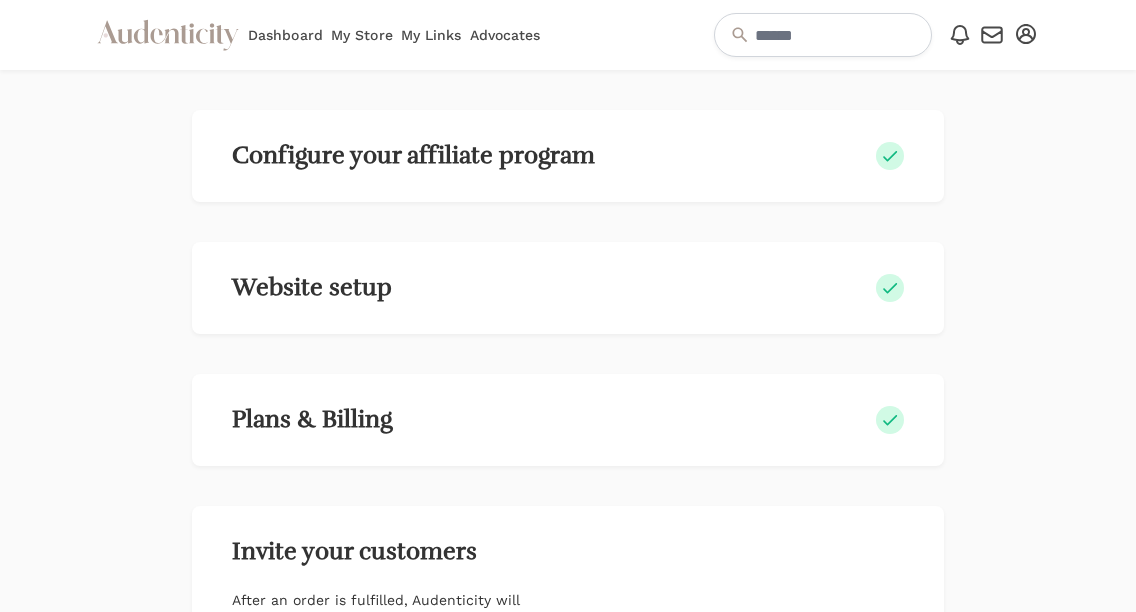 scroll, scrollTop: 0, scrollLeft: 0, axis: both 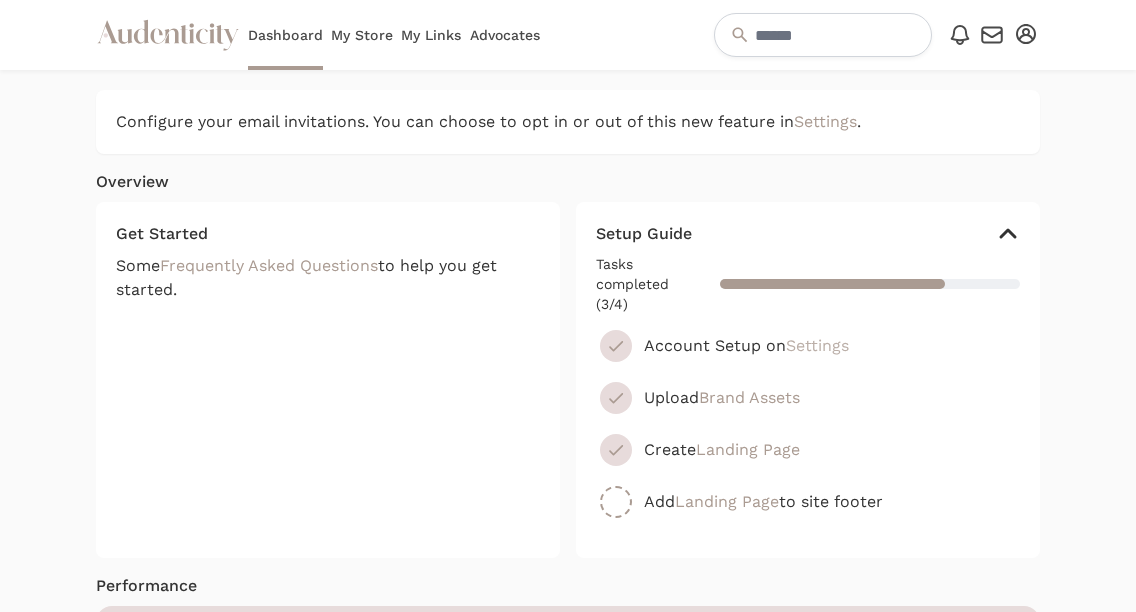 click on "Settings" at bounding box center (817, 345) 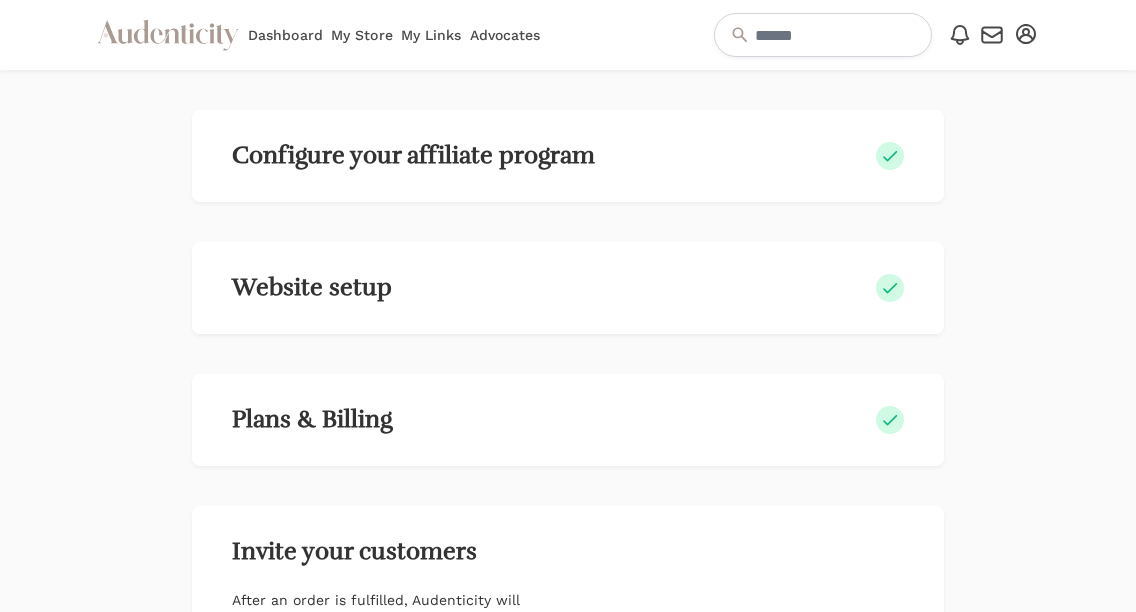 scroll, scrollTop: 0, scrollLeft: 0, axis: both 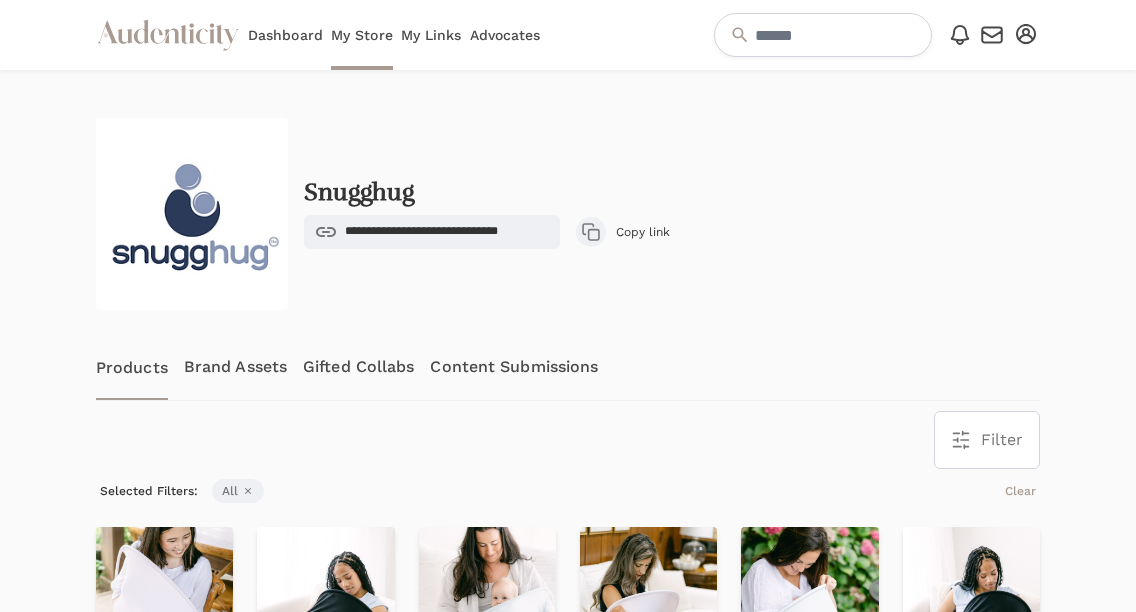 click 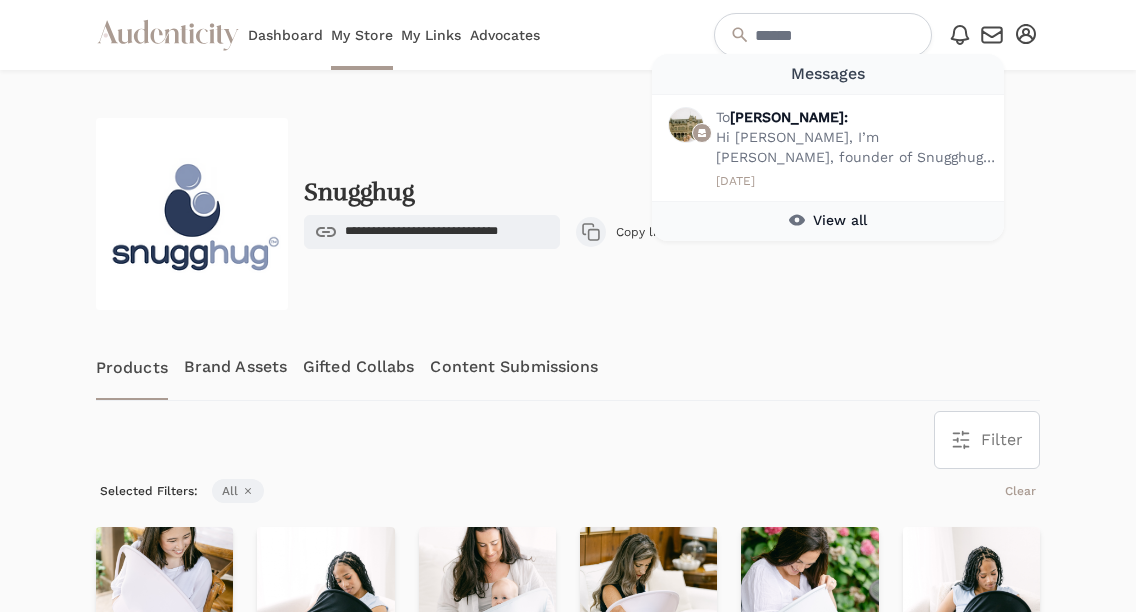 click 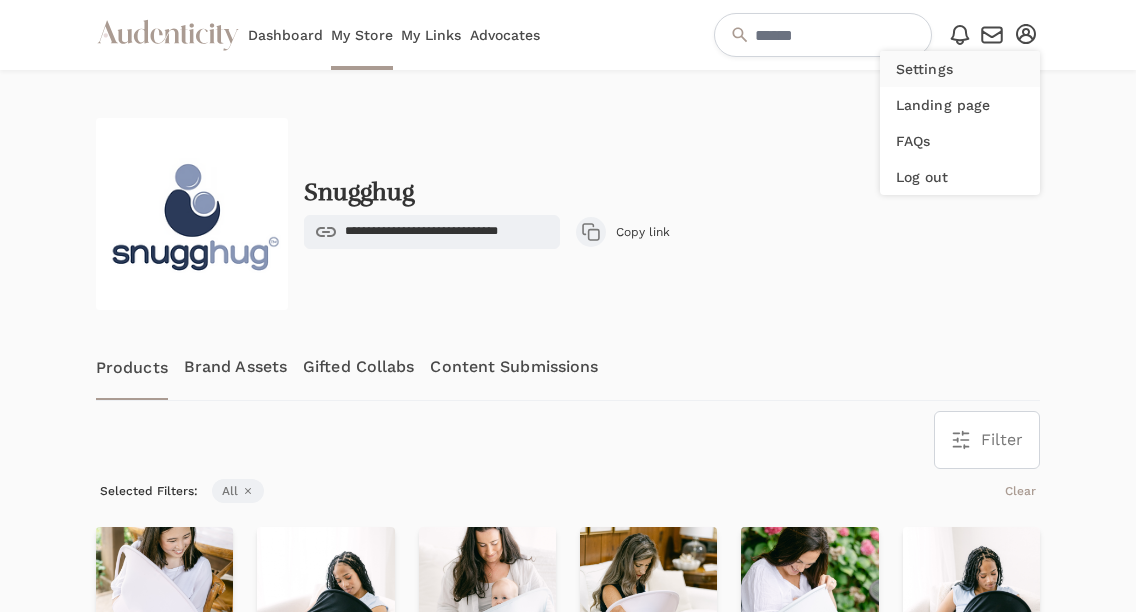 click on "Settings" at bounding box center (960, 69) 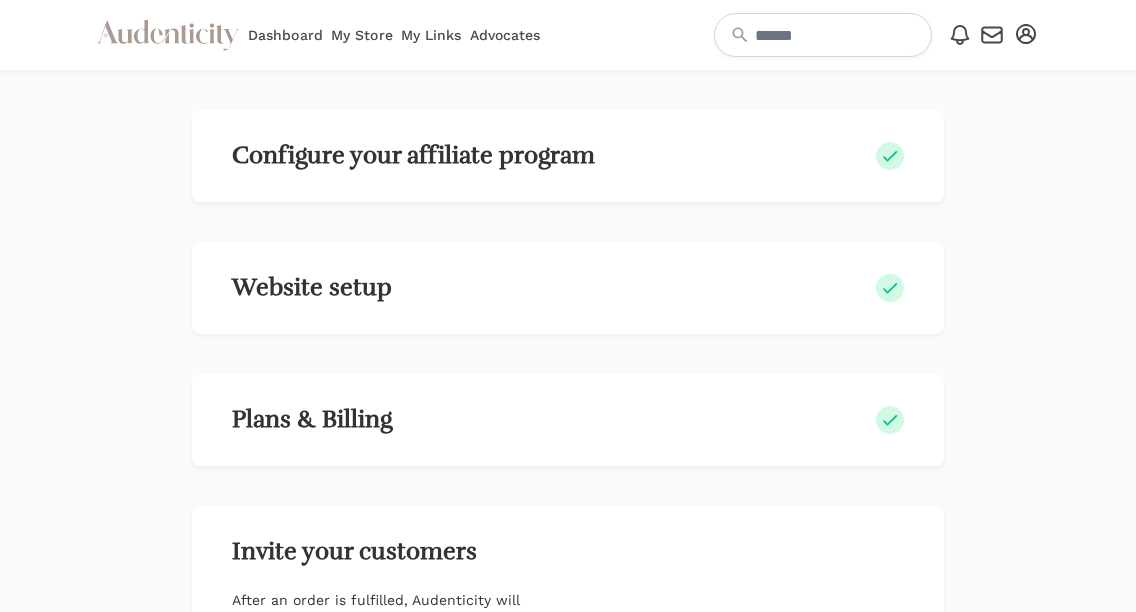 scroll, scrollTop: 0, scrollLeft: 0, axis: both 